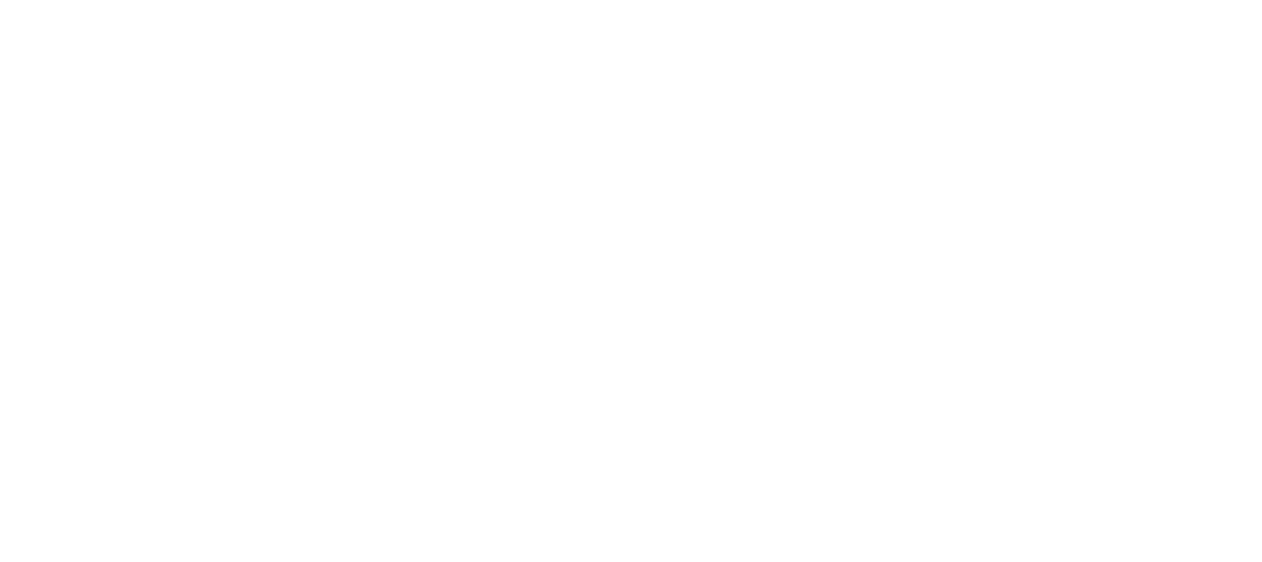 scroll, scrollTop: 0, scrollLeft: 0, axis: both 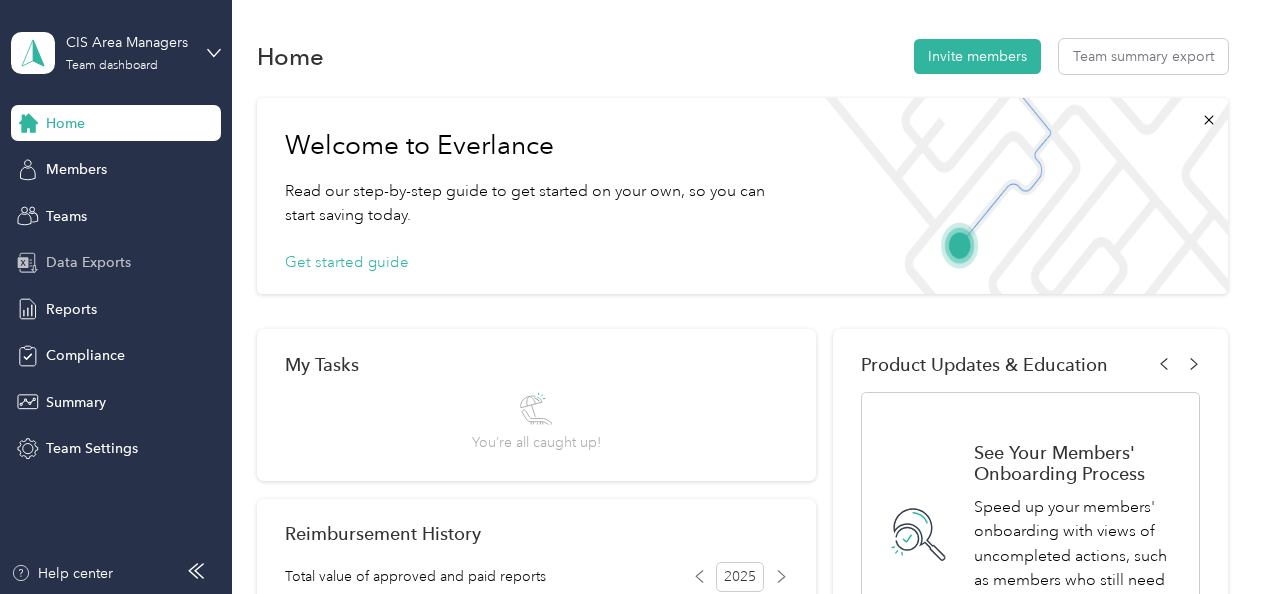 click on "Data Exports" at bounding box center (88, 262) 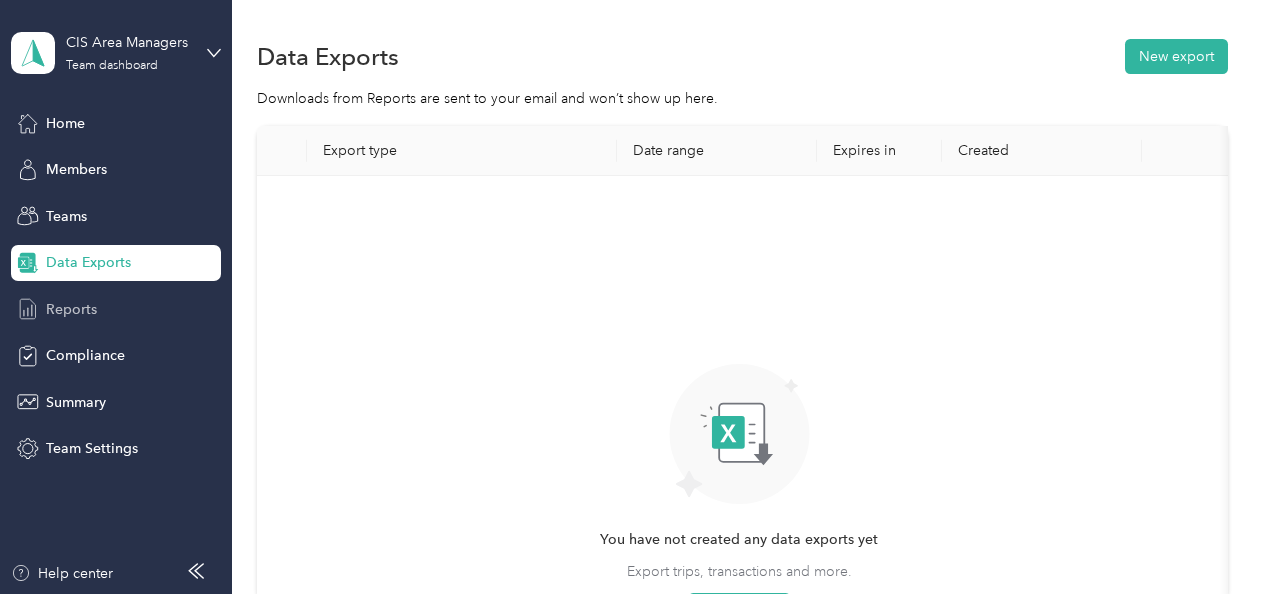 click on "Reports" at bounding box center (71, 309) 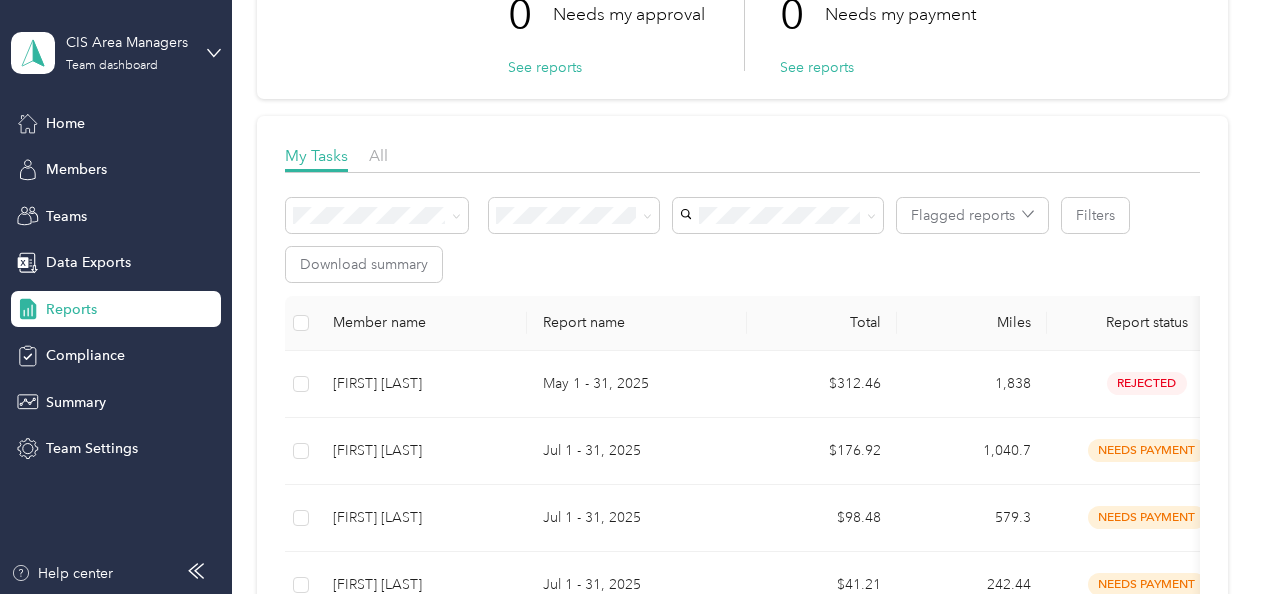 scroll, scrollTop: 177, scrollLeft: 0, axis: vertical 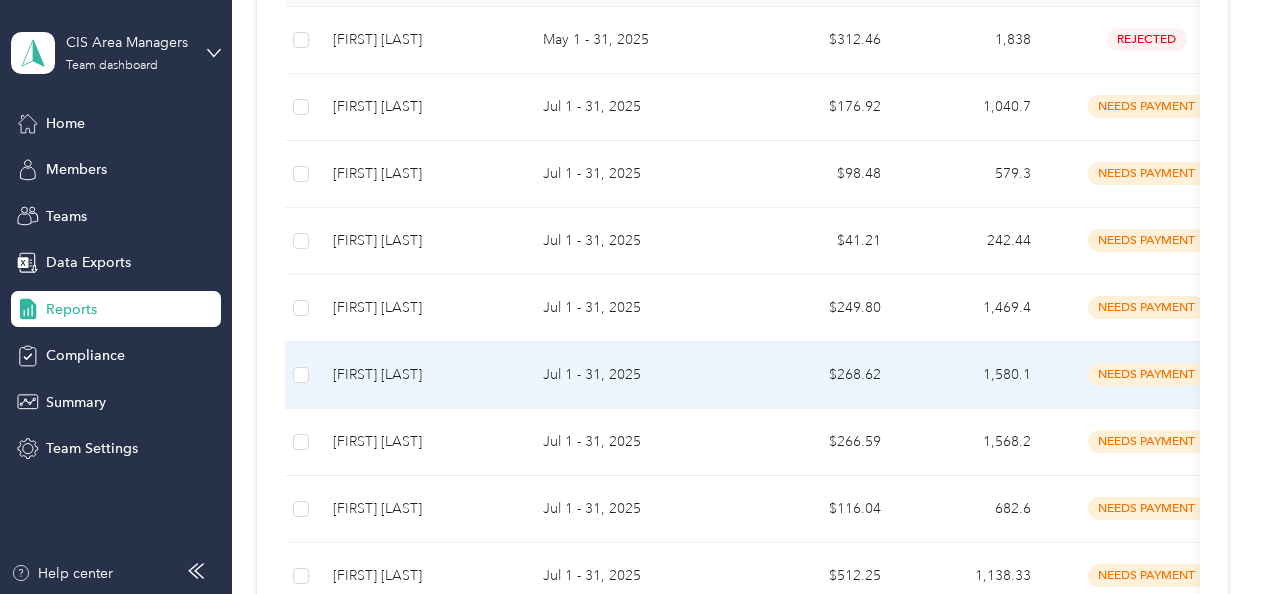 click on "[FIRST] [LAST]" at bounding box center [422, 375] 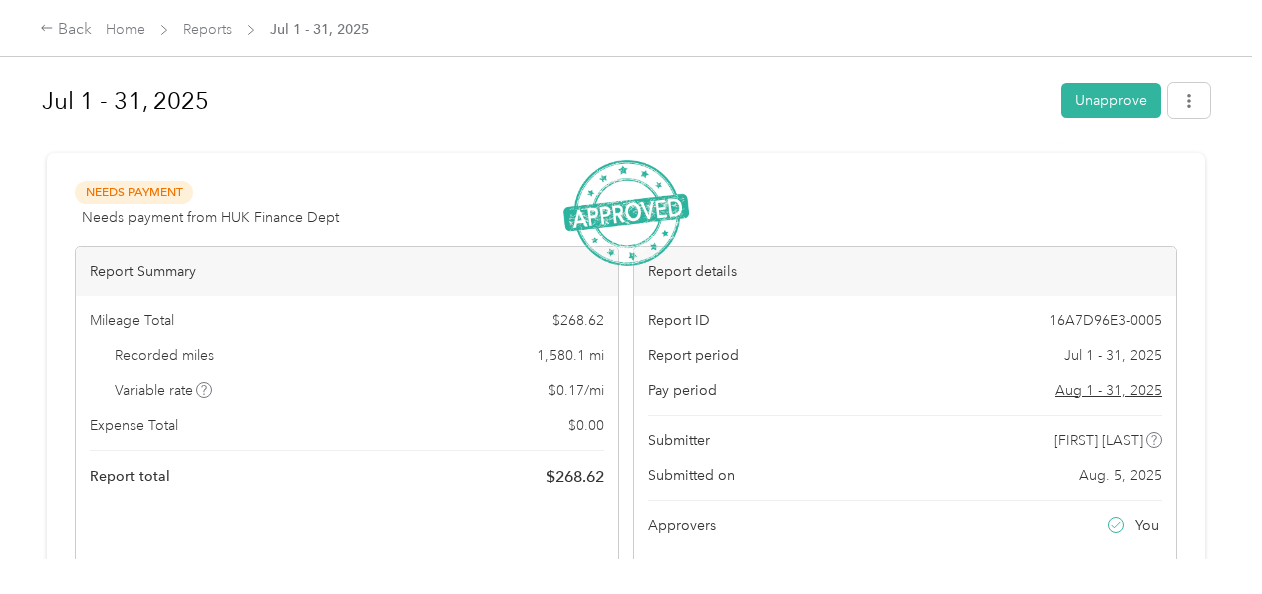 click on "Needs Payment Needs payment from HUK Finance Dept View  activity & comments" at bounding box center (626, 205) 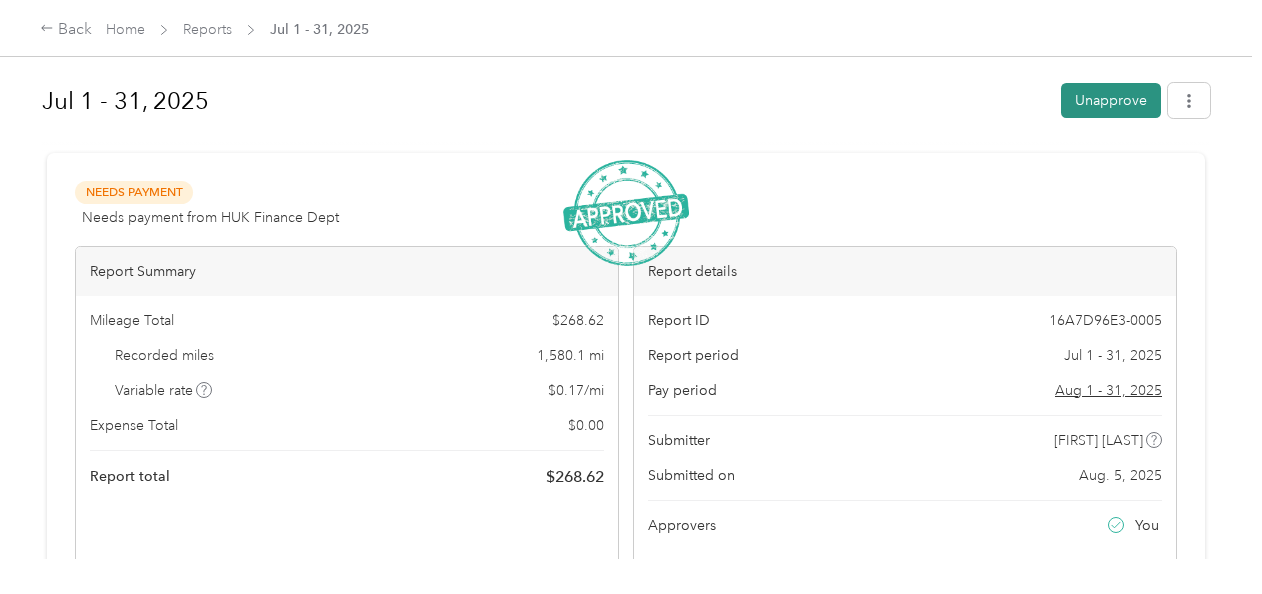 click on "Unapprove" at bounding box center (1111, 100) 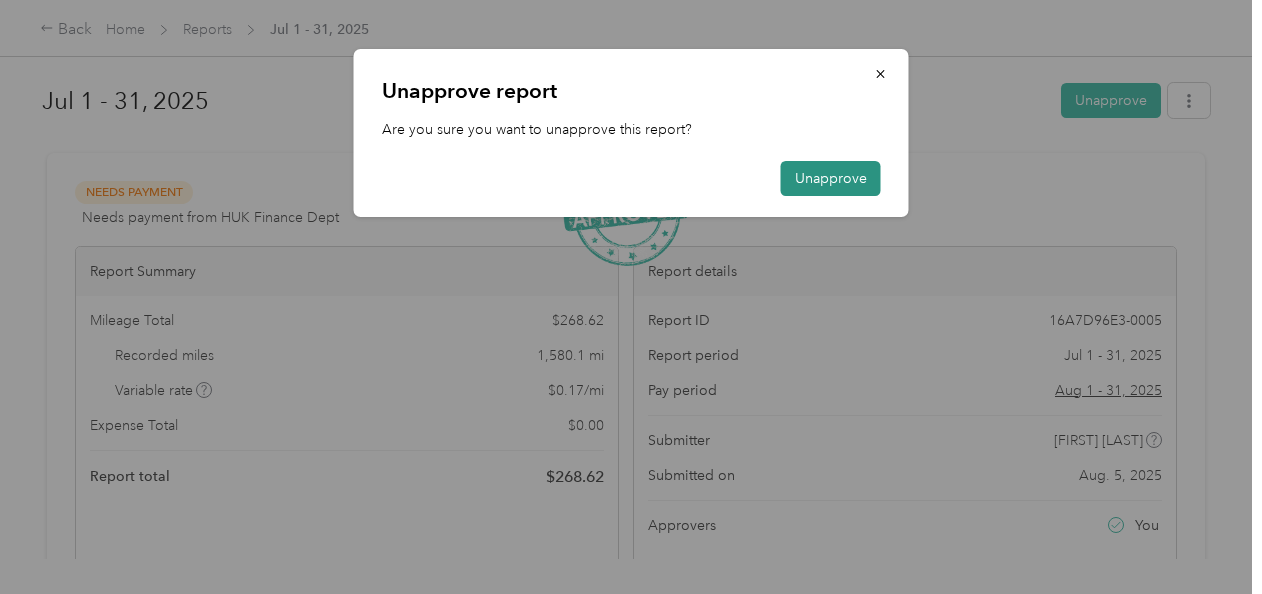 click on "Unapprove" at bounding box center (831, 178) 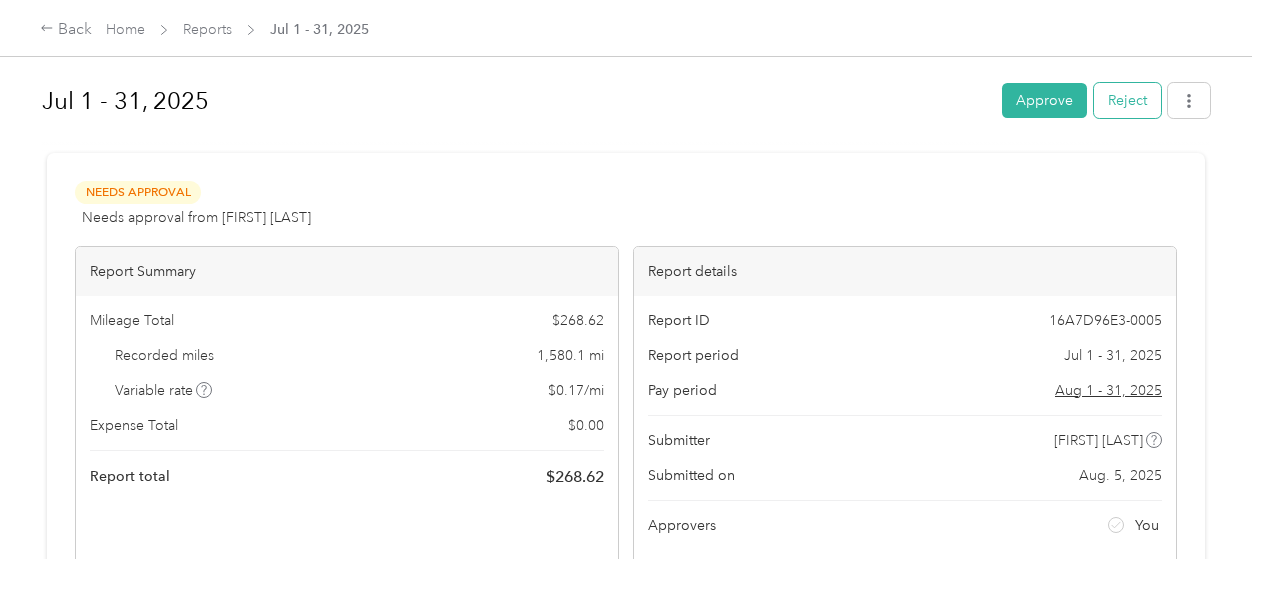 click on "Reject" at bounding box center (1127, 100) 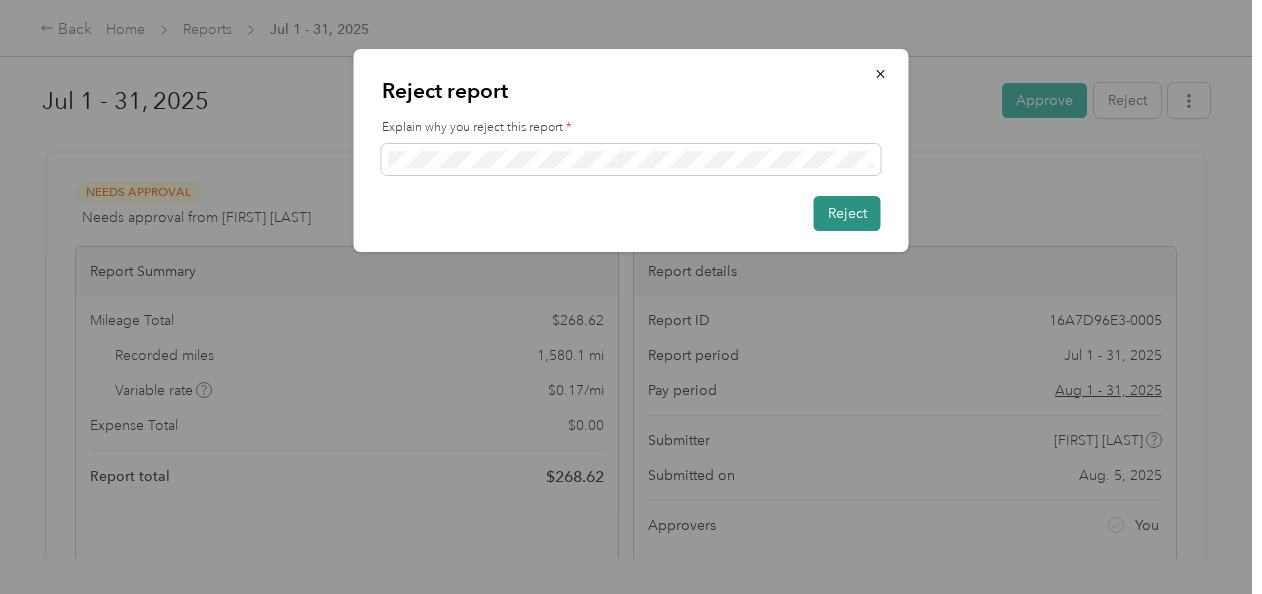 click on "Reject" at bounding box center (847, 213) 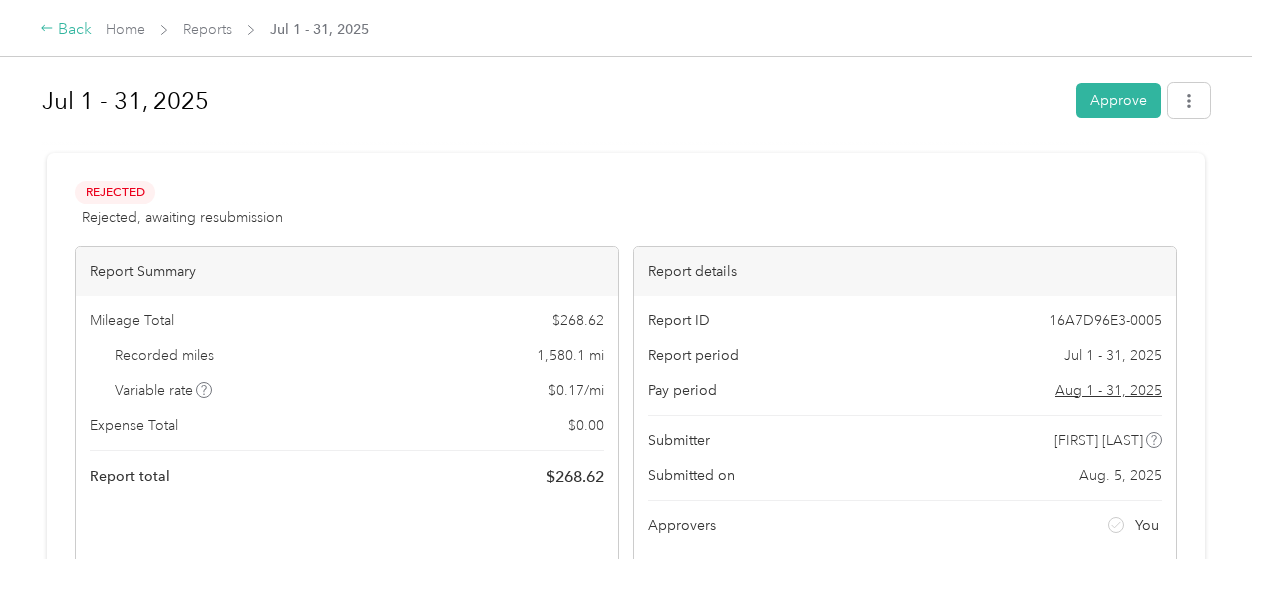click 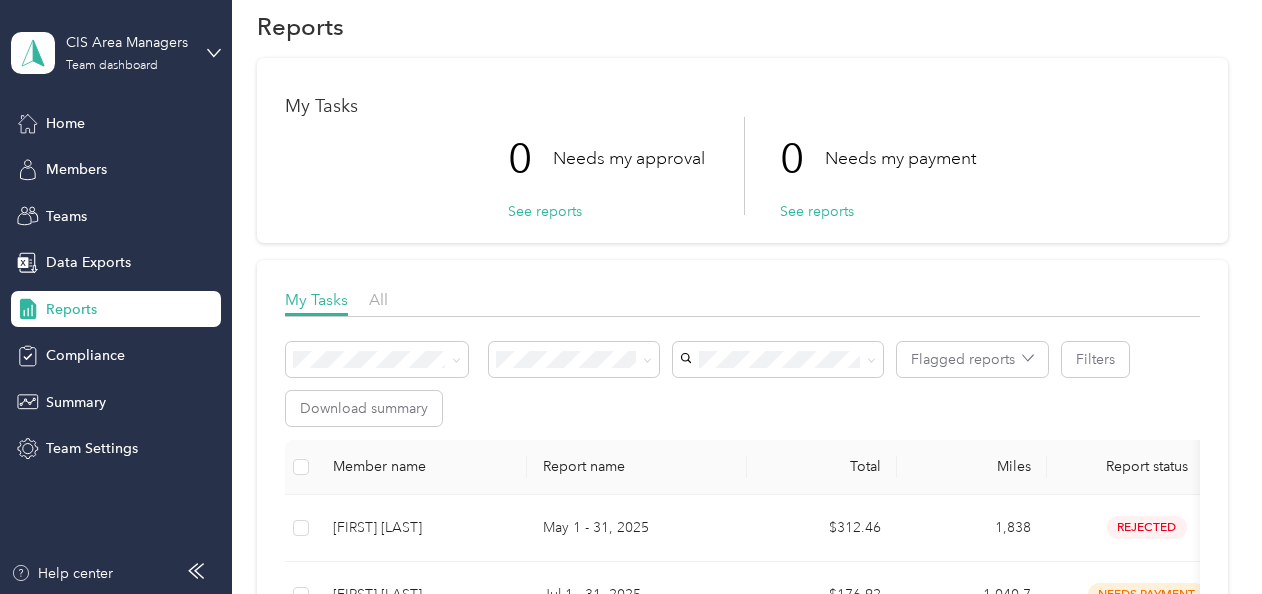 scroll, scrollTop: 27, scrollLeft: 0, axis: vertical 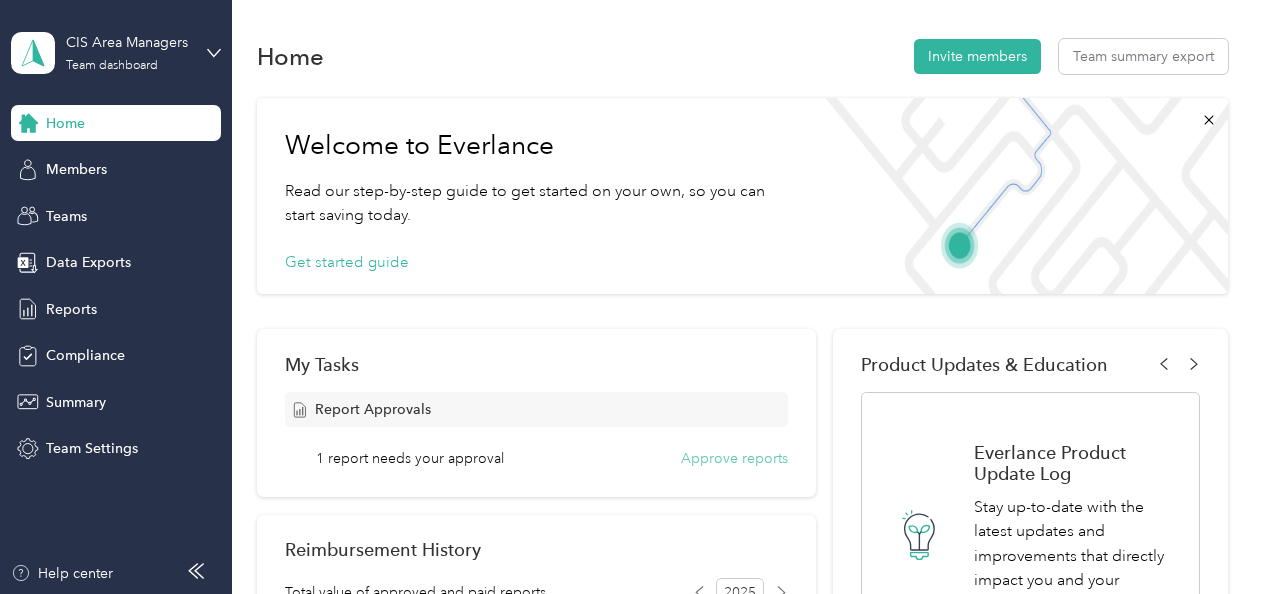 click on "Approve reports" at bounding box center (734, 458) 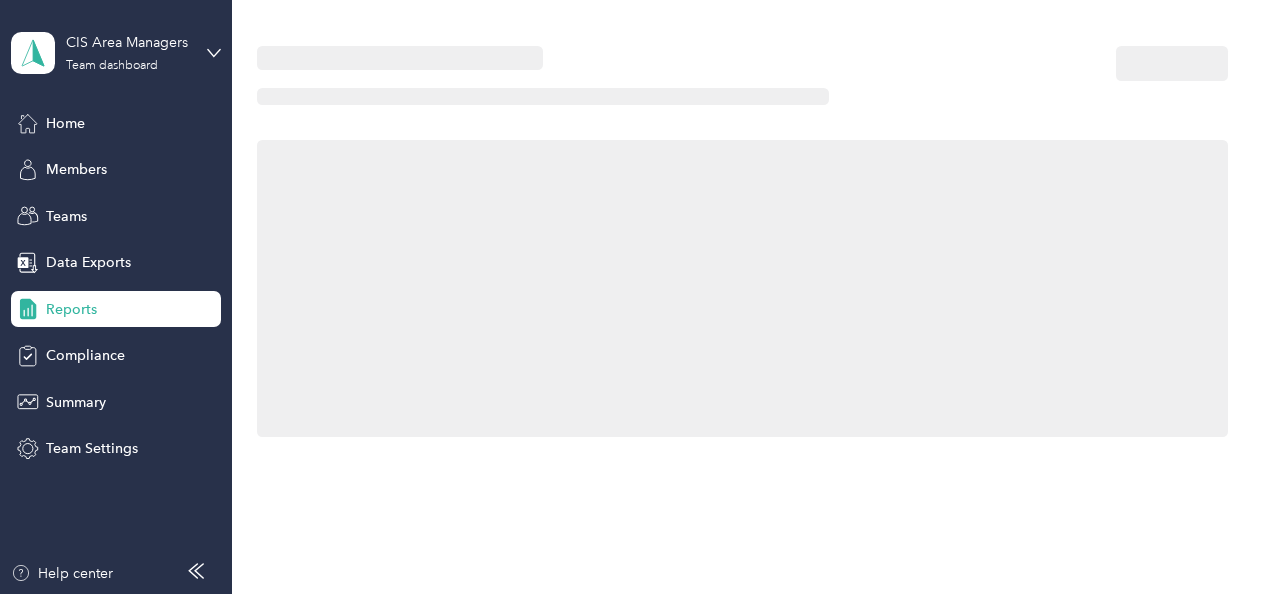 click on "Home Invite members Team summary export Welcome to Everlance Read our step-by-step guide to get started on your own, so you can start saving today. Get started guide My Tasks Report Approvals 1 report needs your approval Approve reports Reimbursement History Total value of approved and paid reports 2025 One-off reports Variable reports Document Compliance Reduce risk from your vehicle program Compliant insurance verification, actionable status updates and regular MVR checks Learn more Contact sales Product Updates & Education See Your Members' Onboarding Process Speed up your members' onboarding with views of uncompleted actions, such as members who still need to download the app. Learn more Everlance Product Update Log Stay up-to-date with the latest updates and improvements that directly impact you and your employees each month. Learn more BETA Flag problem reports automatically Speed up report review with Outlier Flags. Create rules to flag reports automatically. Learn more Watch Tutorial COMING SOON" at bounding box center (742, 241) 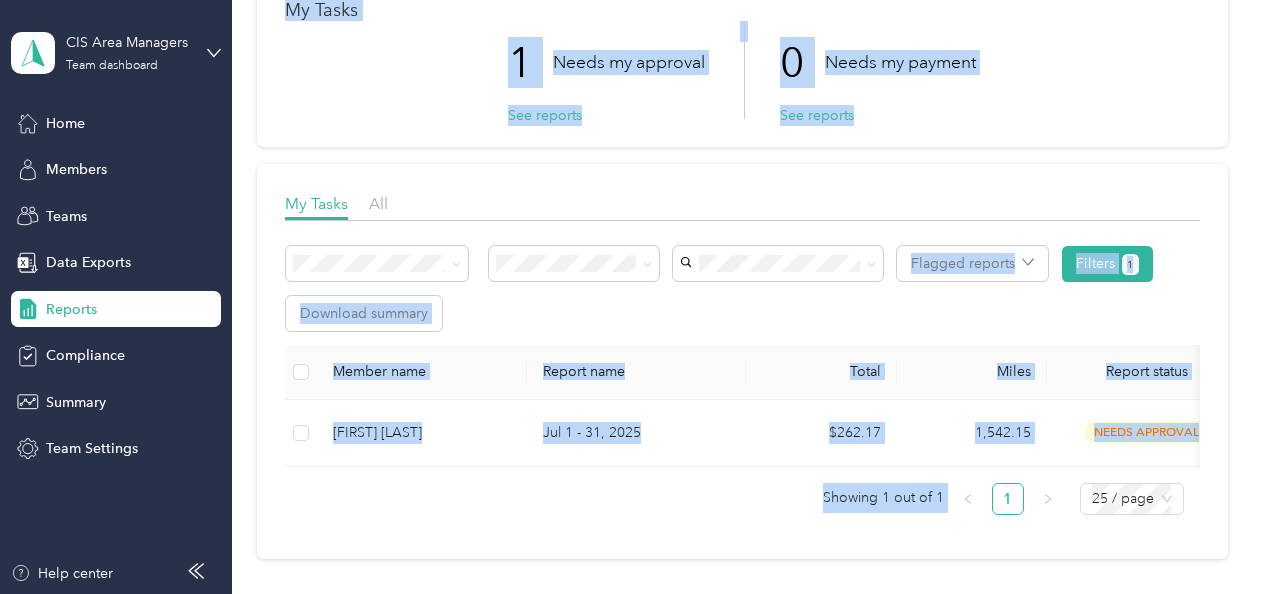 scroll, scrollTop: 170, scrollLeft: 0, axis: vertical 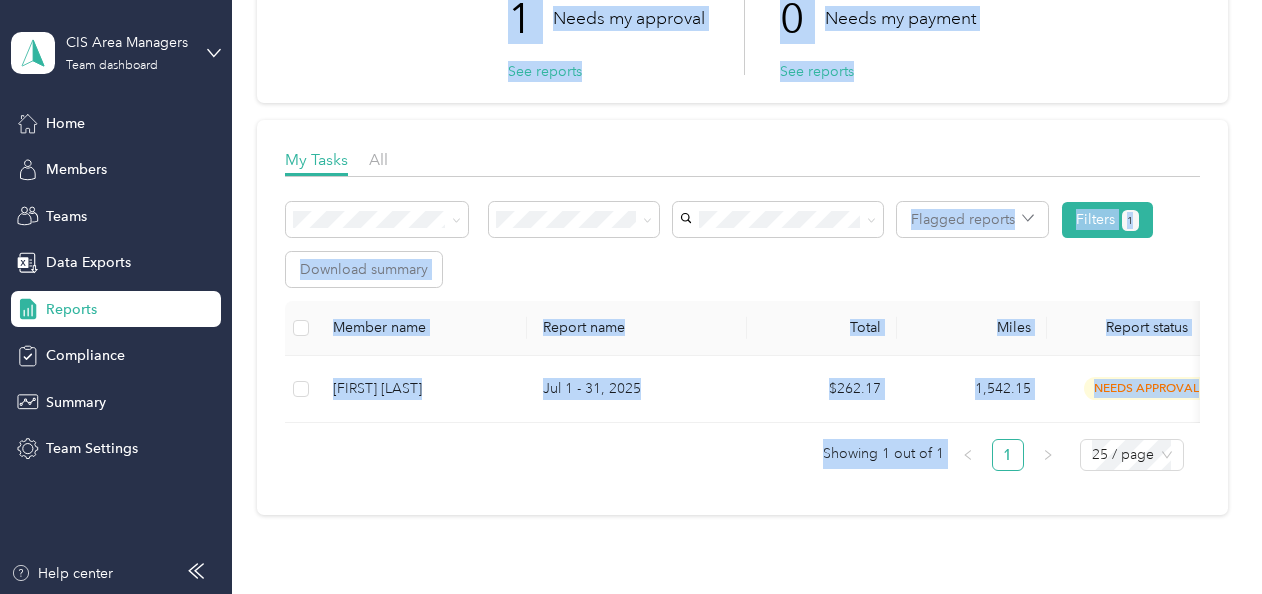 click on "Member name Report name Total Miles Report status Submitted on Program Approvers                     Karen  Scullion Jul 1 - 31, 2025 $262.17 1,542.15 needs approval 8/6/2025 Company Car   You    Showing 1 out of 1 1 25 / page" at bounding box center [742, 394] 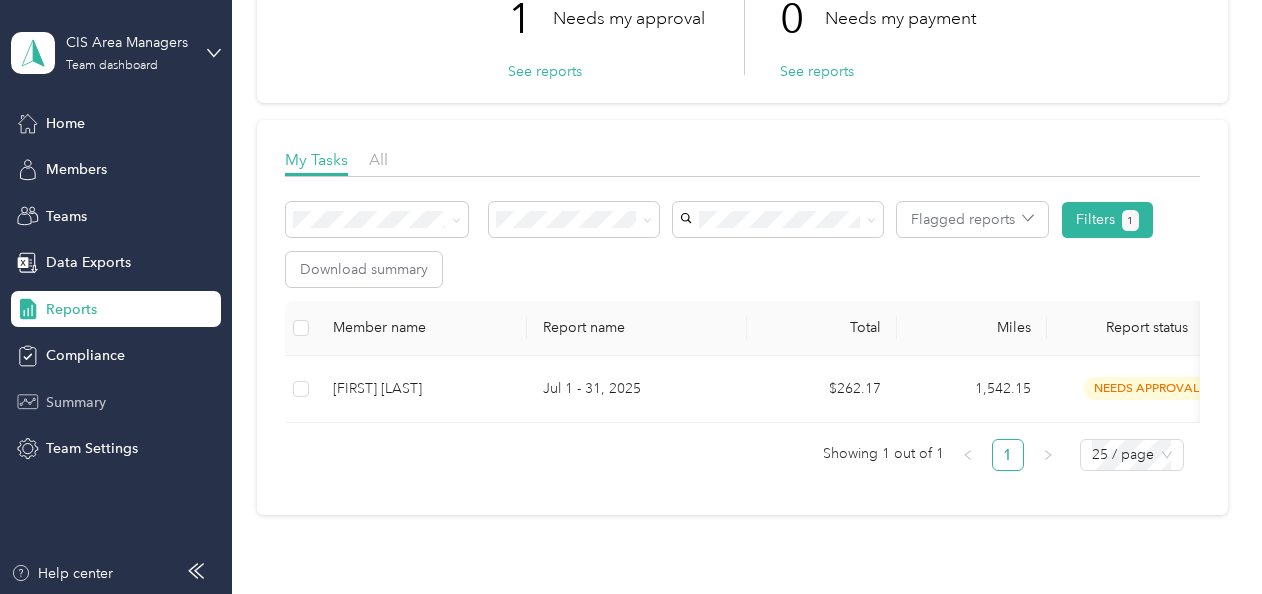 click on "Summary" at bounding box center [76, 402] 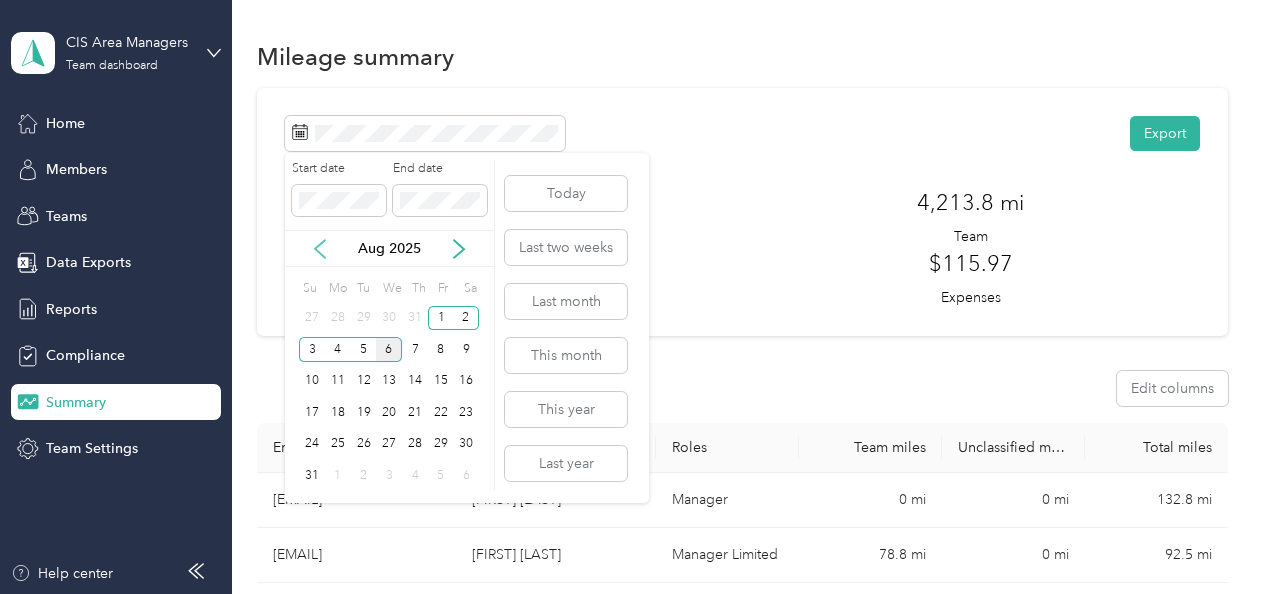 click 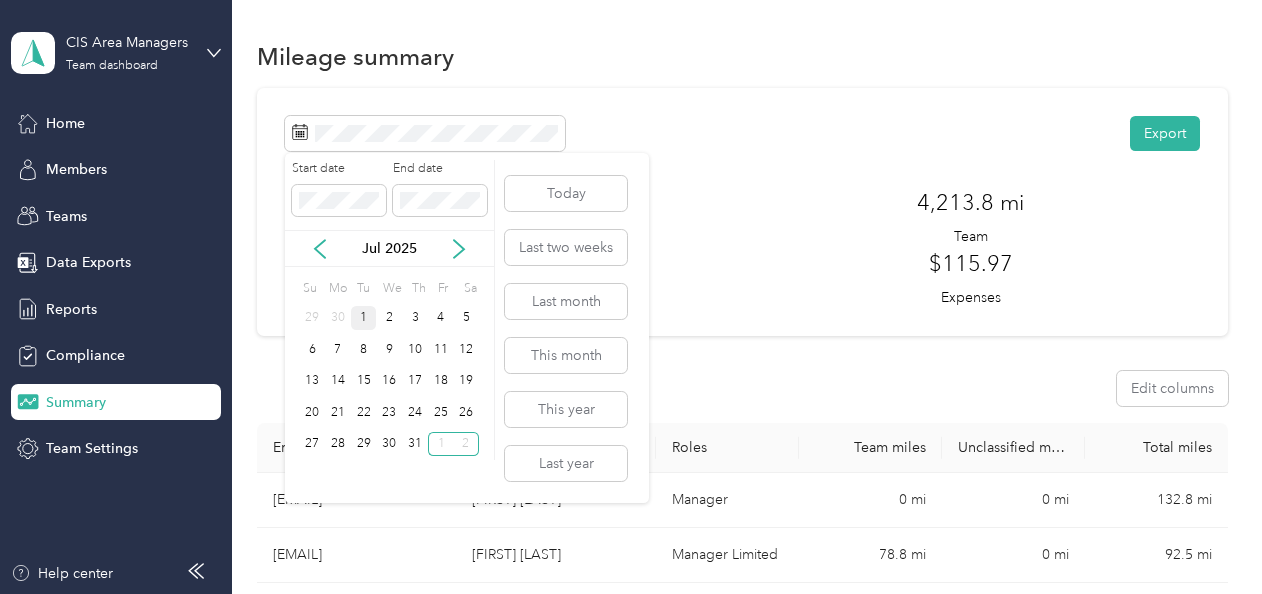 click on "1" at bounding box center (364, 318) 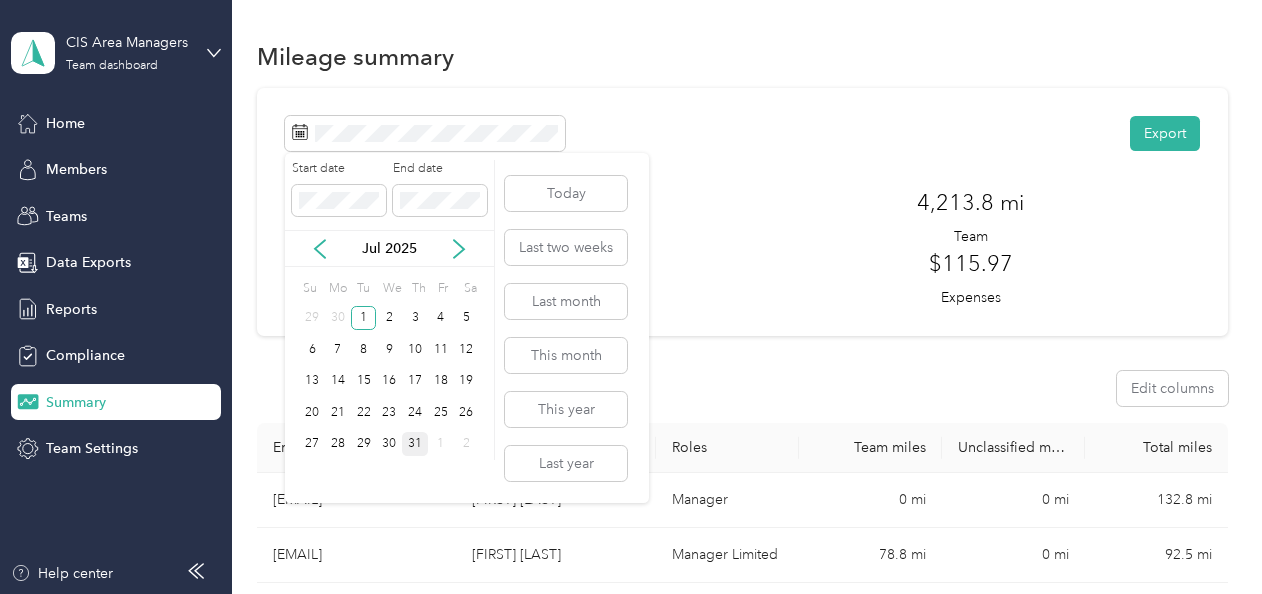 click on "31" at bounding box center (415, 444) 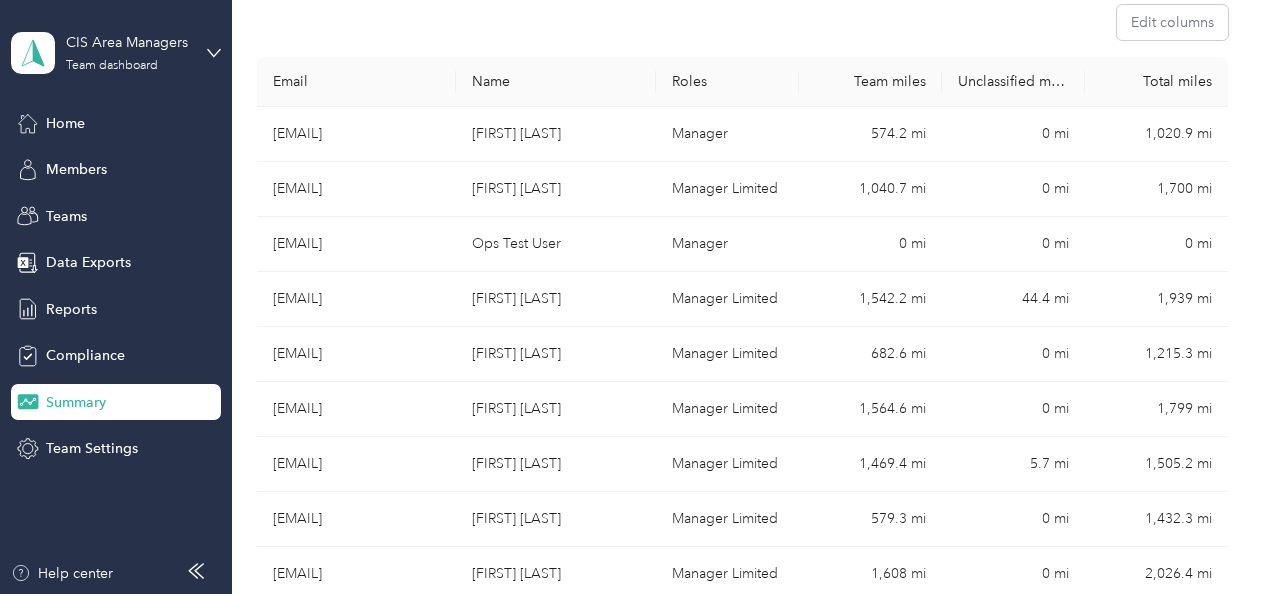 scroll, scrollTop: 371, scrollLeft: 0, axis: vertical 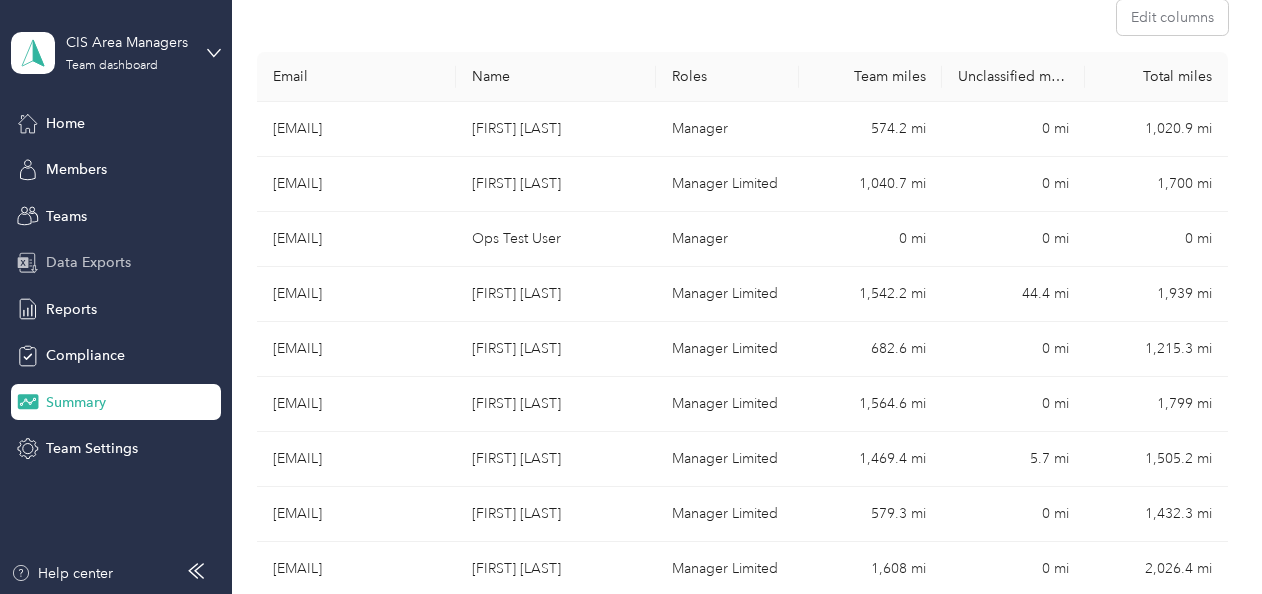 click on "Data Exports" at bounding box center [88, 262] 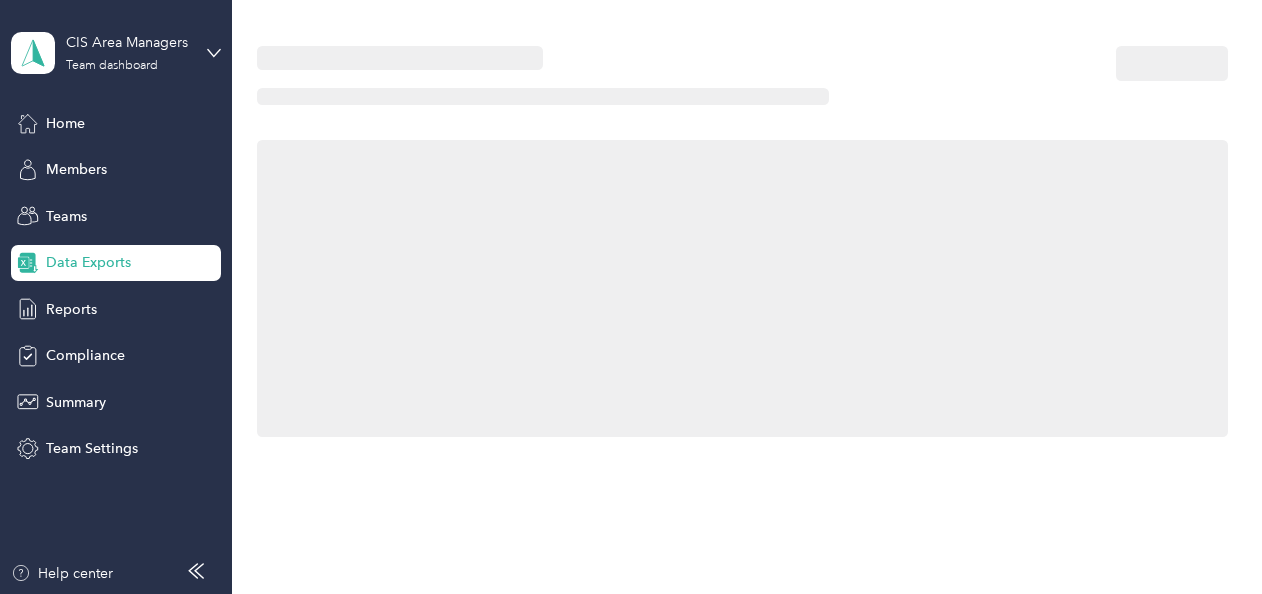 scroll, scrollTop: 0, scrollLeft: 0, axis: both 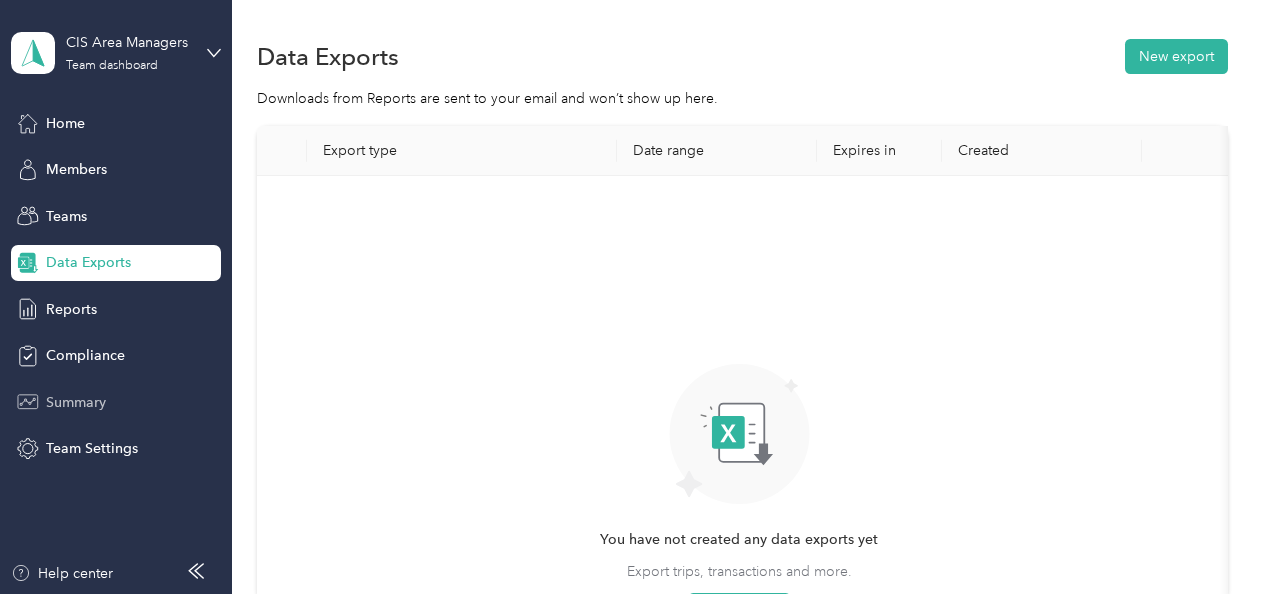 click on "Summary" at bounding box center (76, 402) 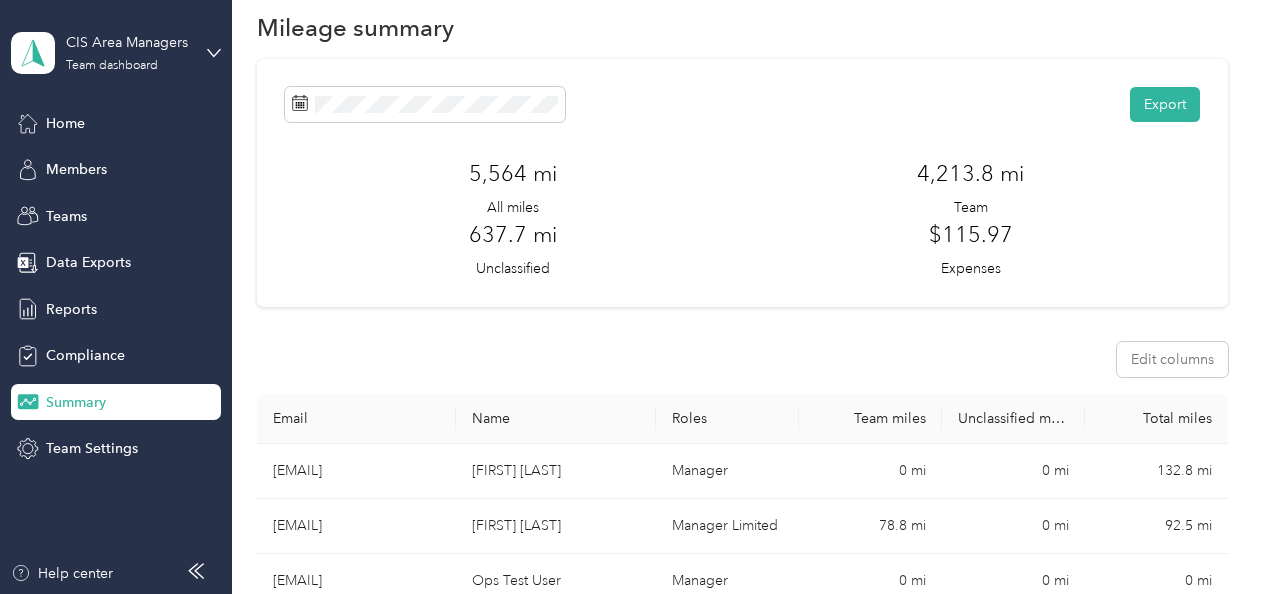 scroll, scrollTop: 26, scrollLeft: 0, axis: vertical 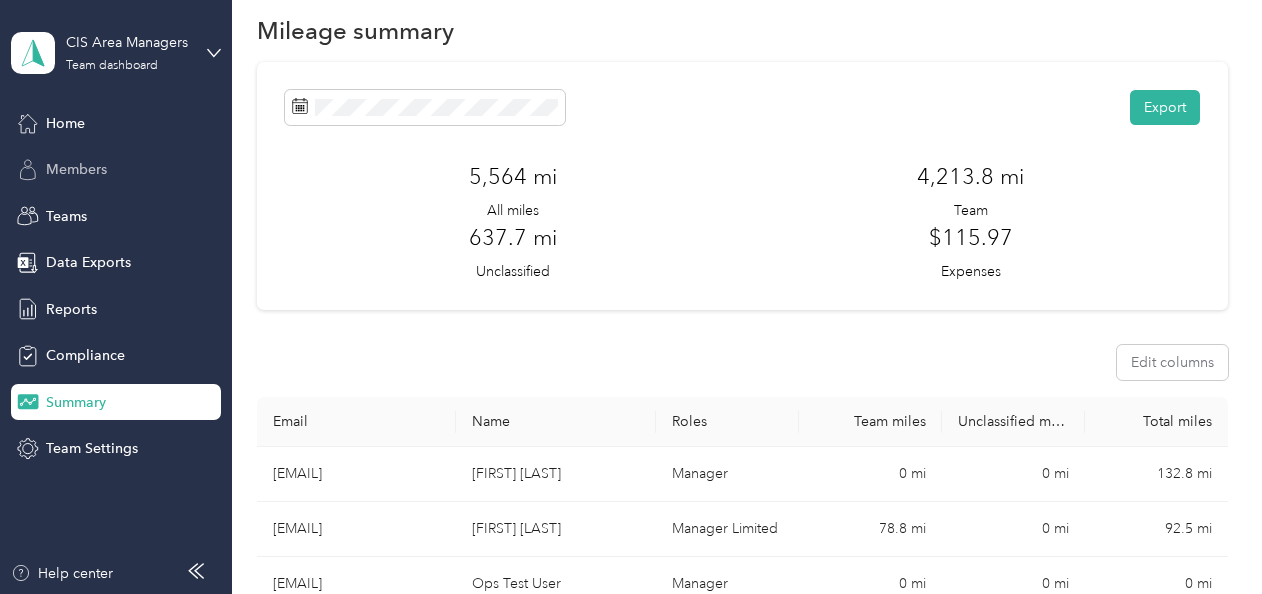 click on "Members" at bounding box center [76, 169] 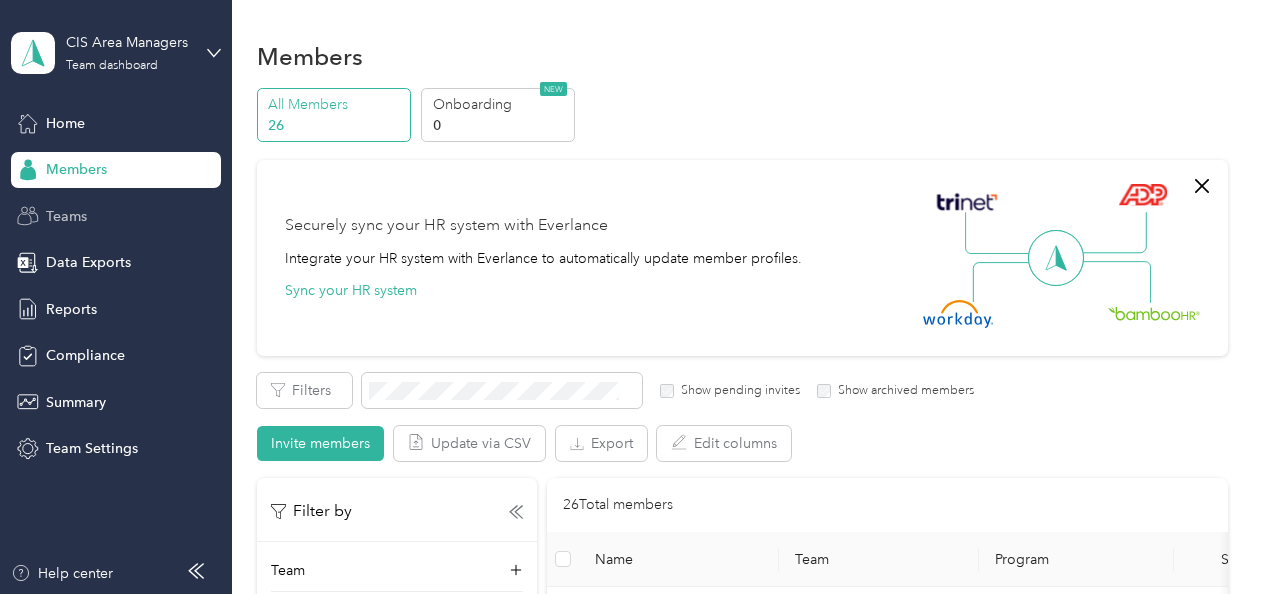 click on "Teams" at bounding box center [66, 216] 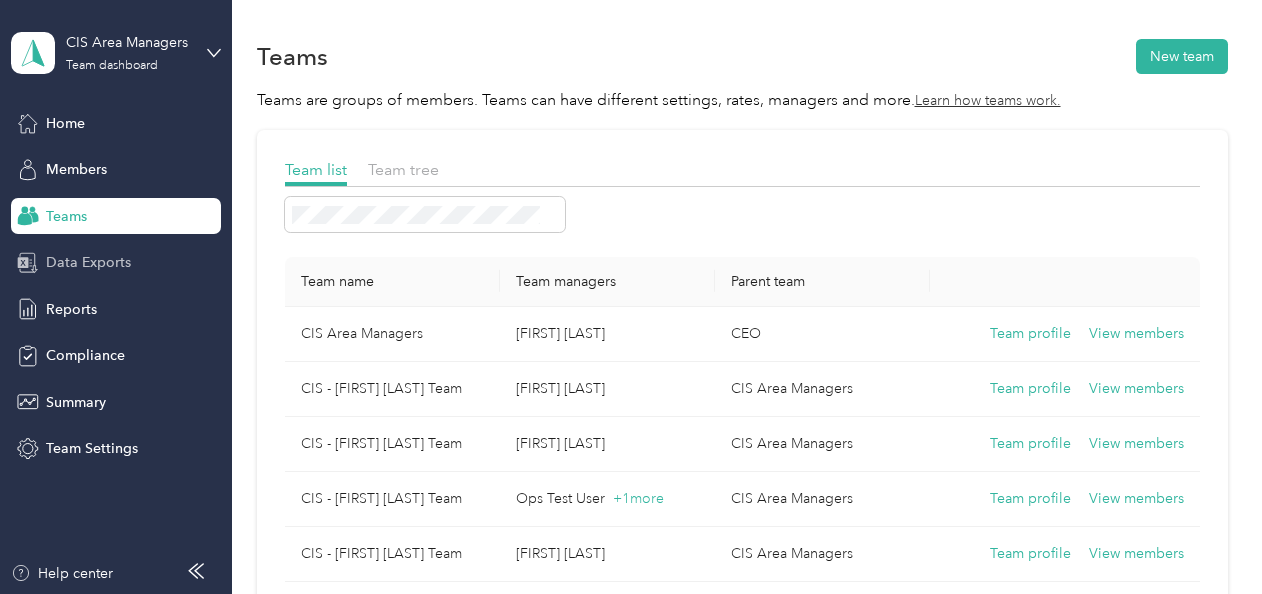 click on "Data Exports" at bounding box center [88, 262] 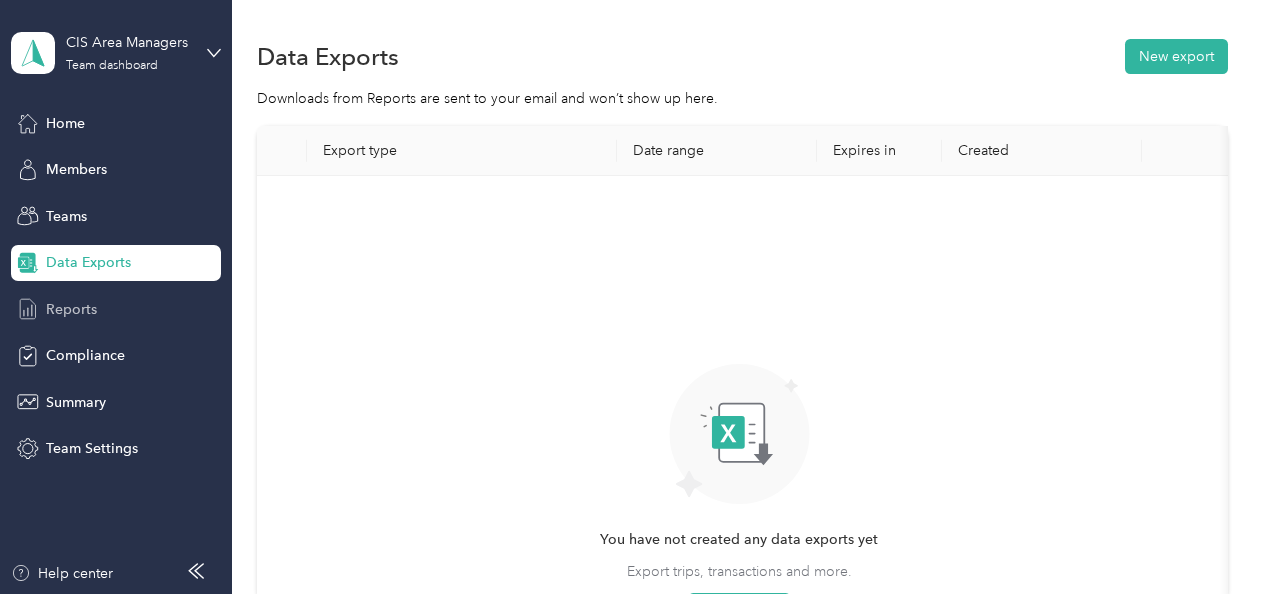 click on "Reports" at bounding box center (71, 309) 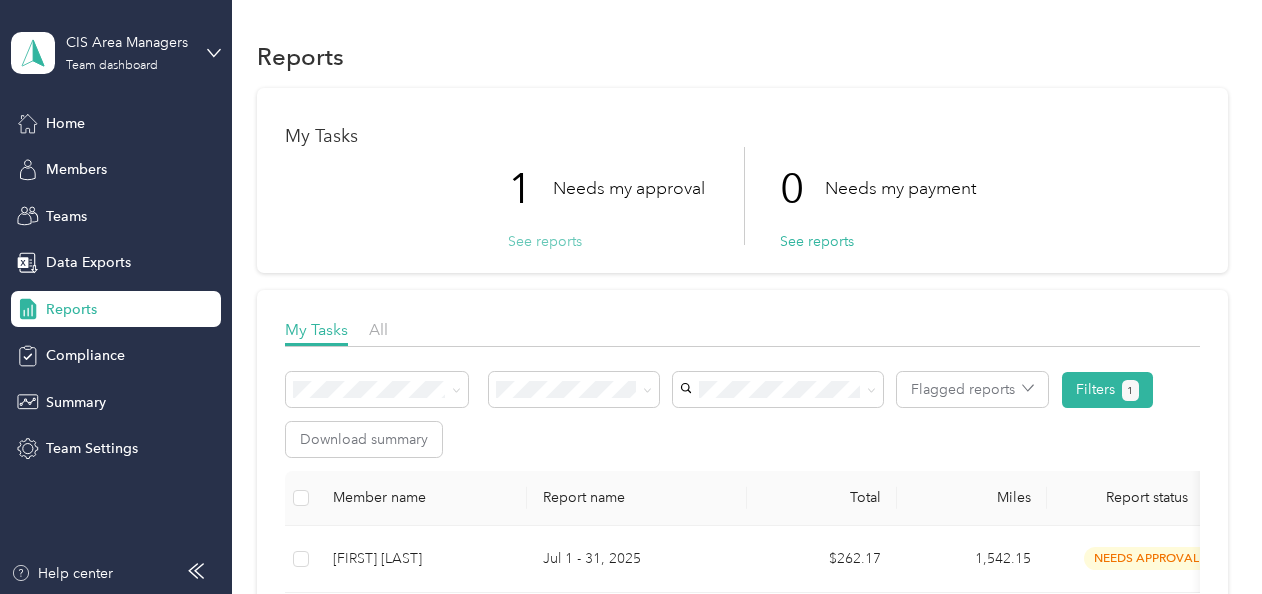click on "See reports" at bounding box center (545, 241) 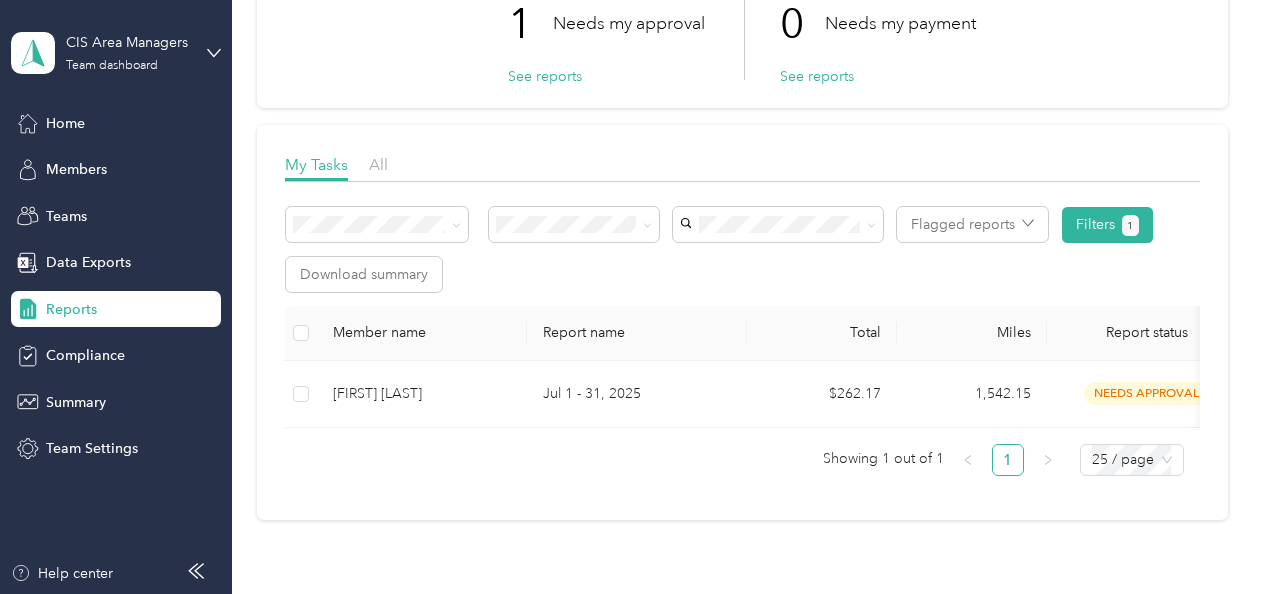 scroll, scrollTop: 168, scrollLeft: 0, axis: vertical 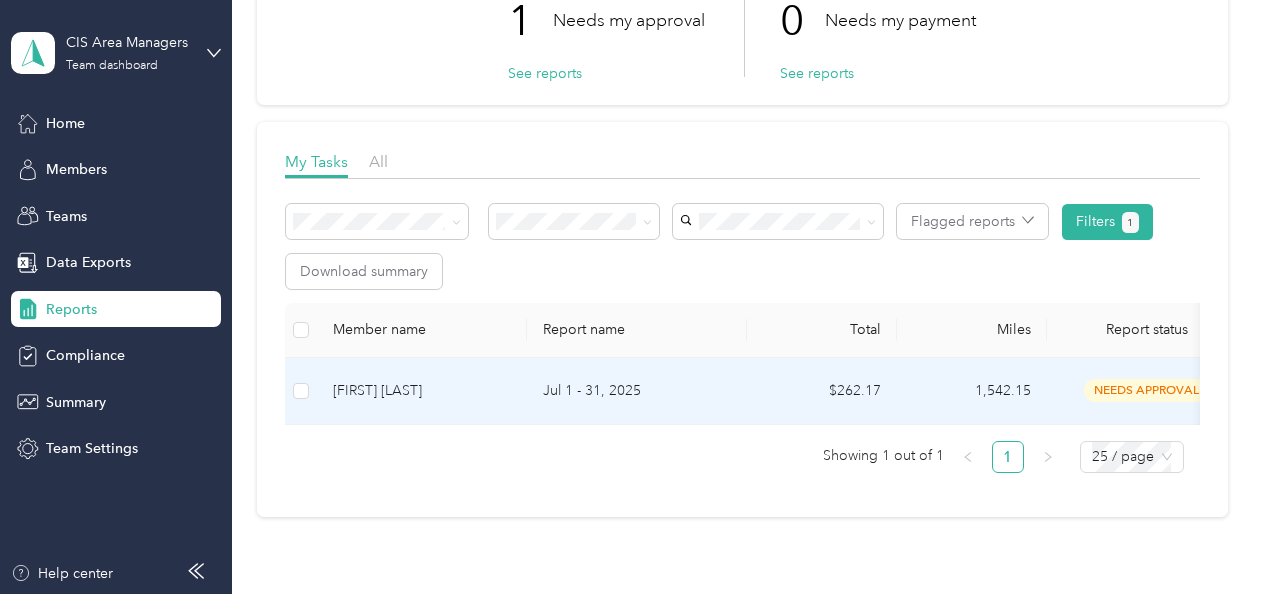 click on "Jul 1 - 31, 2025" at bounding box center [637, 391] 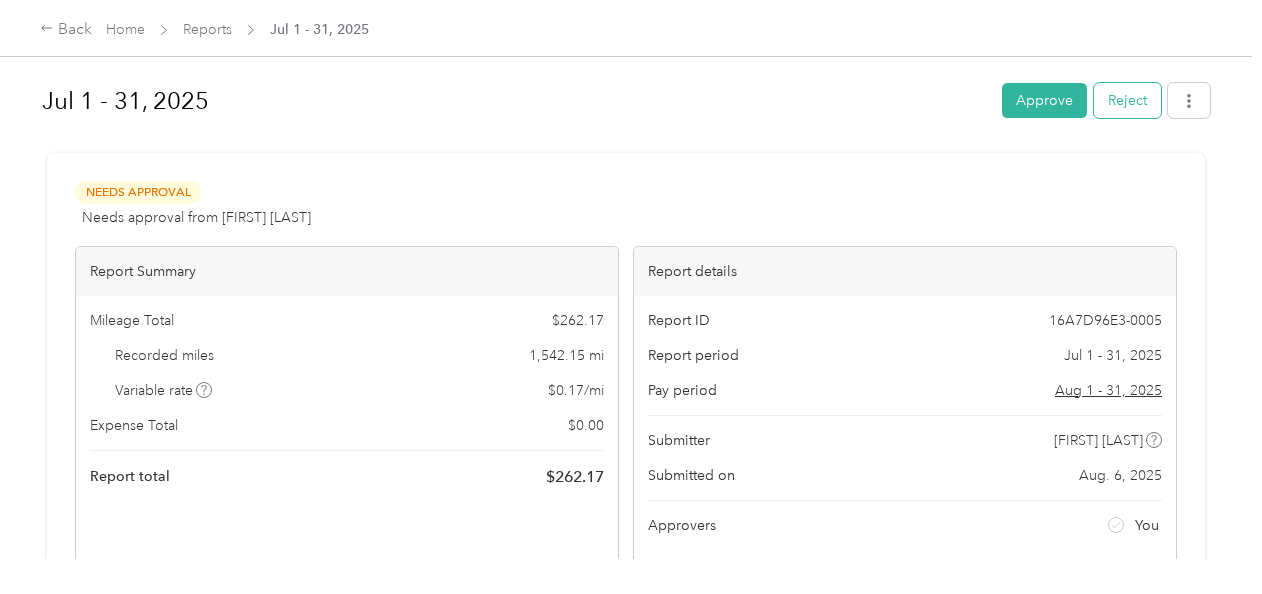 click on "Reject" at bounding box center [1127, 100] 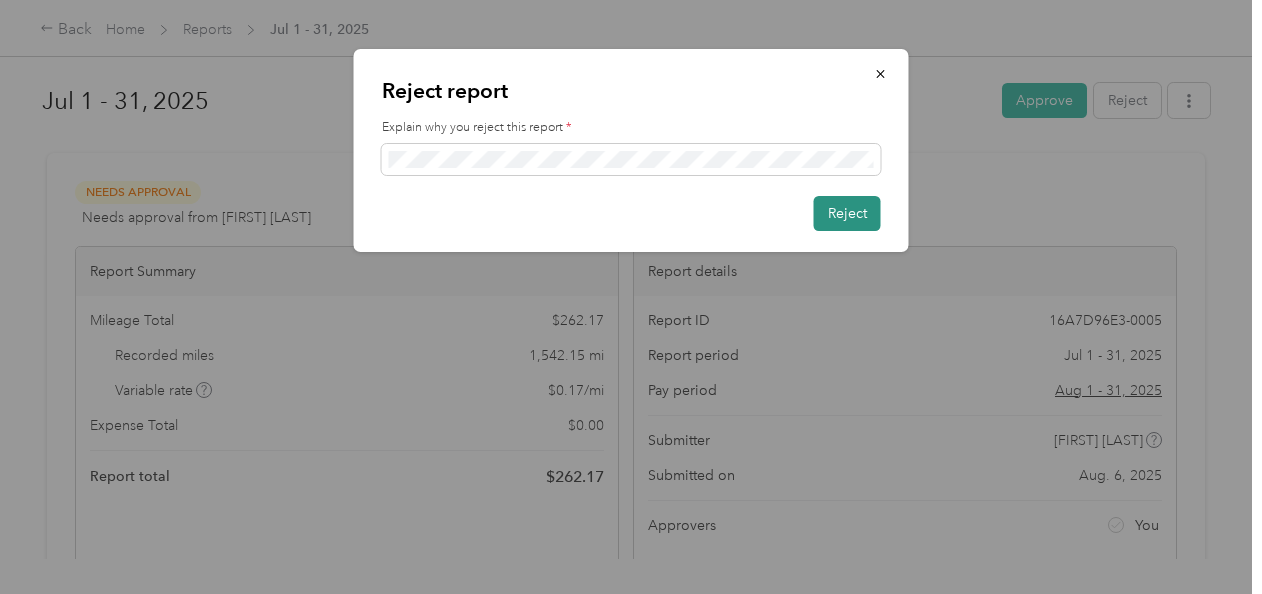 click on "Reject" at bounding box center [847, 213] 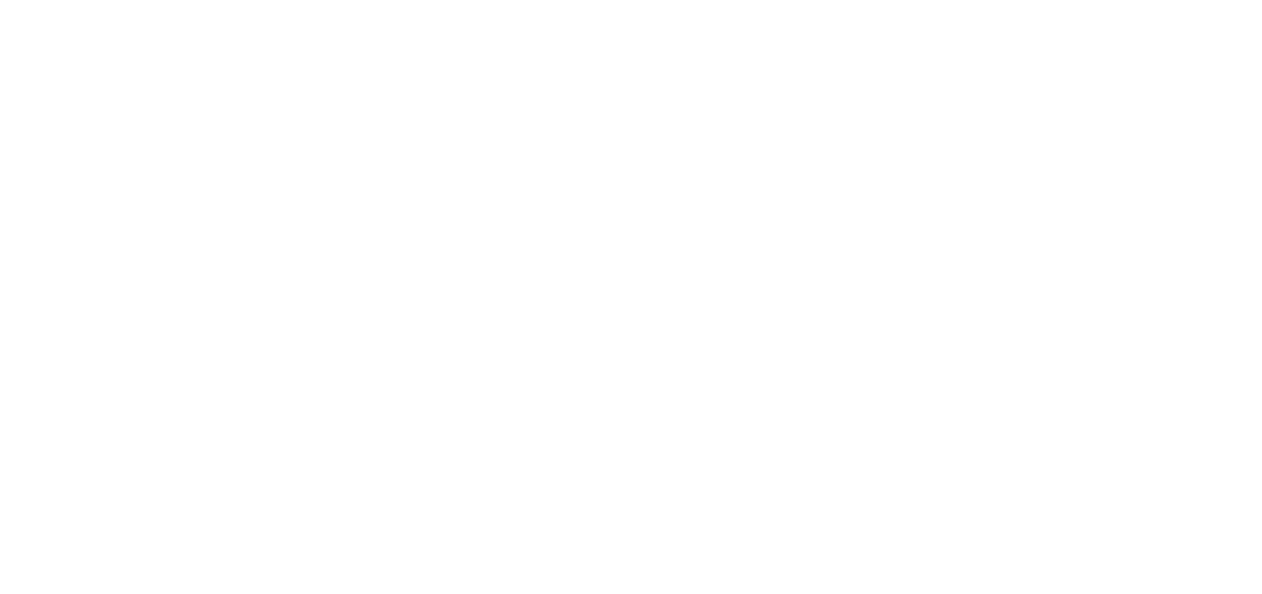scroll, scrollTop: 0, scrollLeft: 0, axis: both 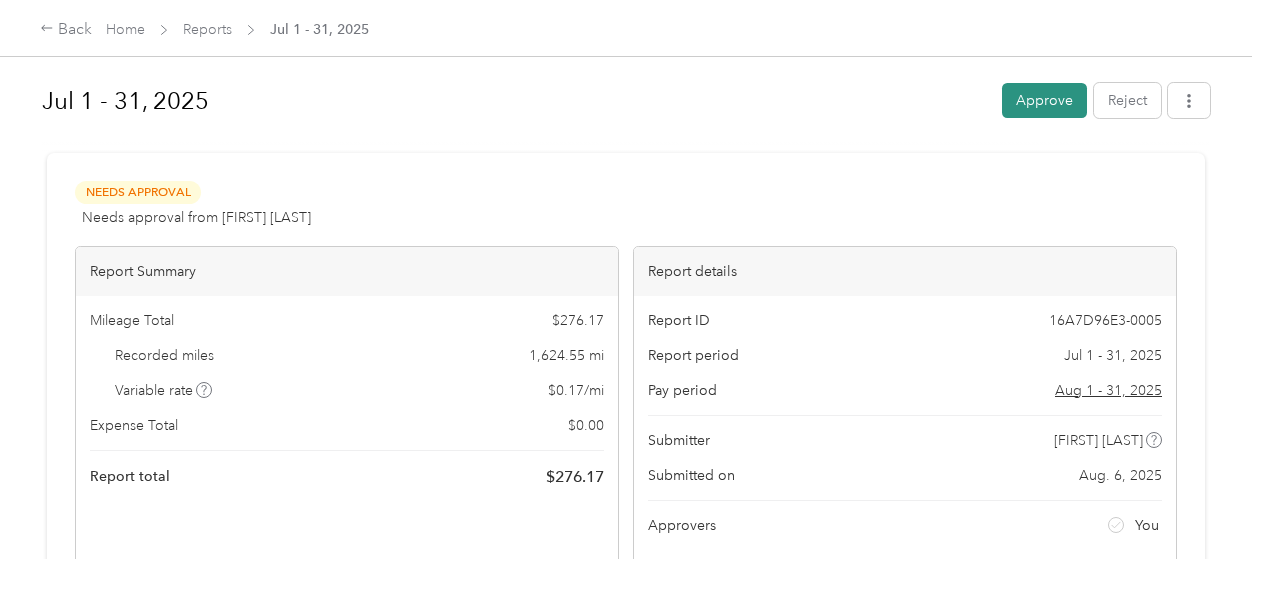 click on "Approve" at bounding box center (1044, 100) 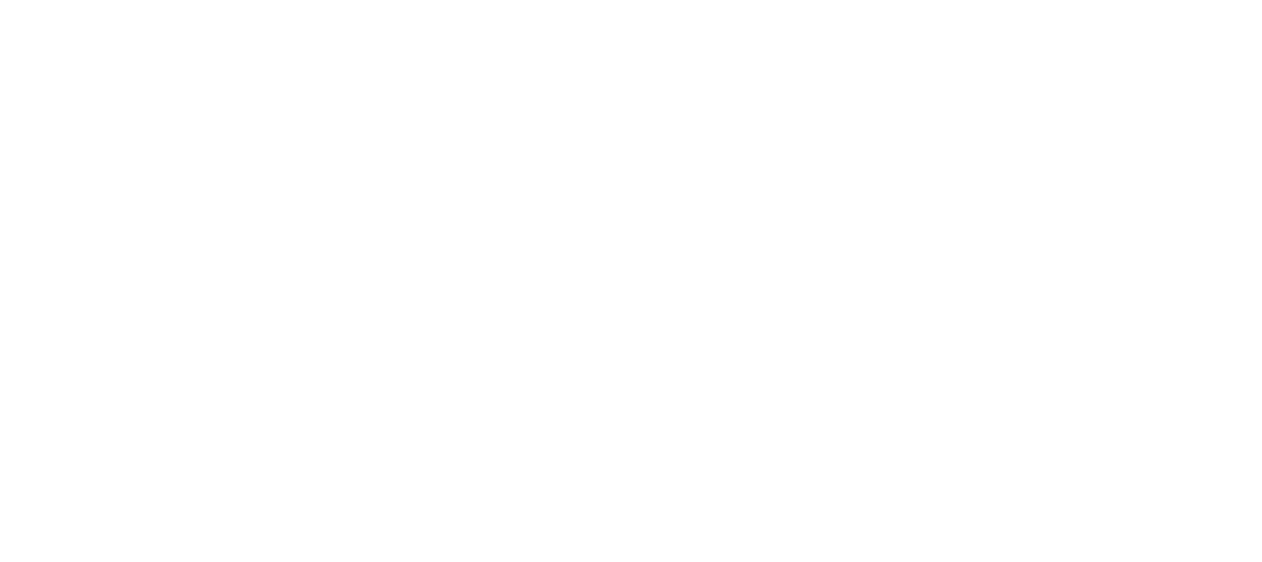 scroll, scrollTop: 0, scrollLeft: 0, axis: both 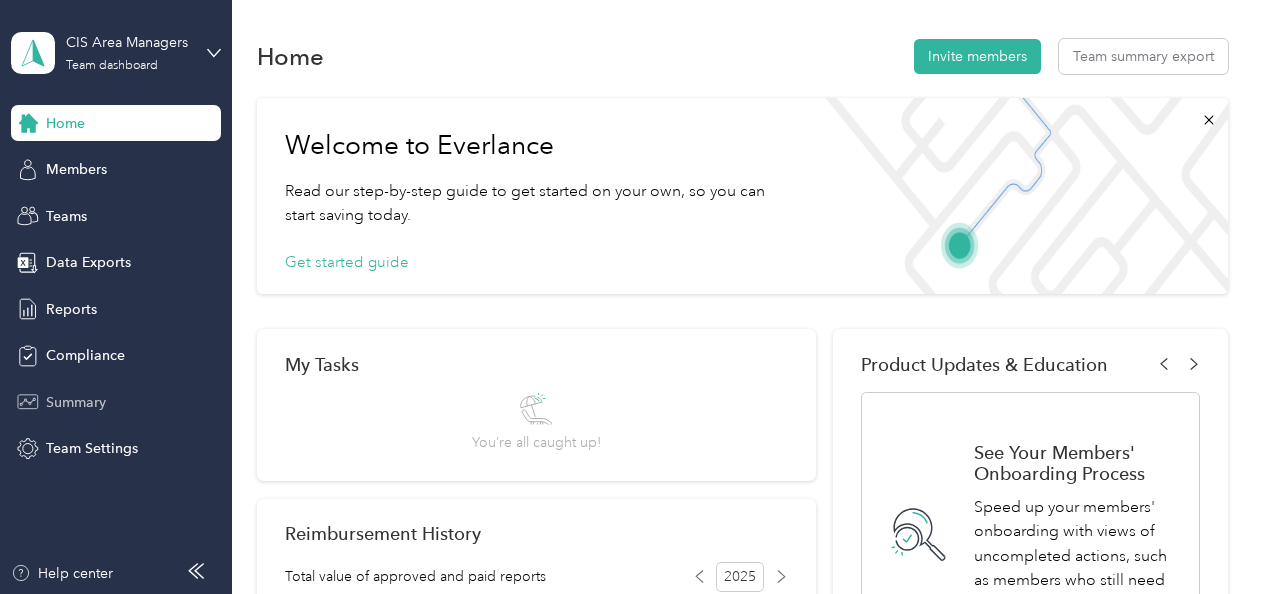 click on "Summary" at bounding box center (76, 402) 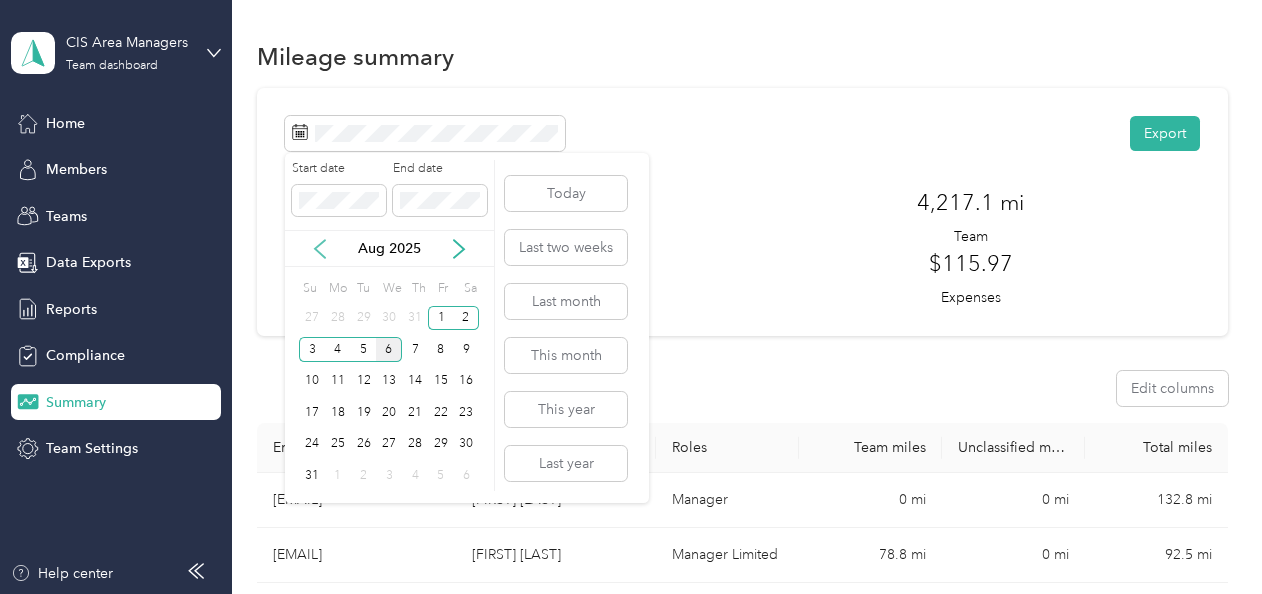 click 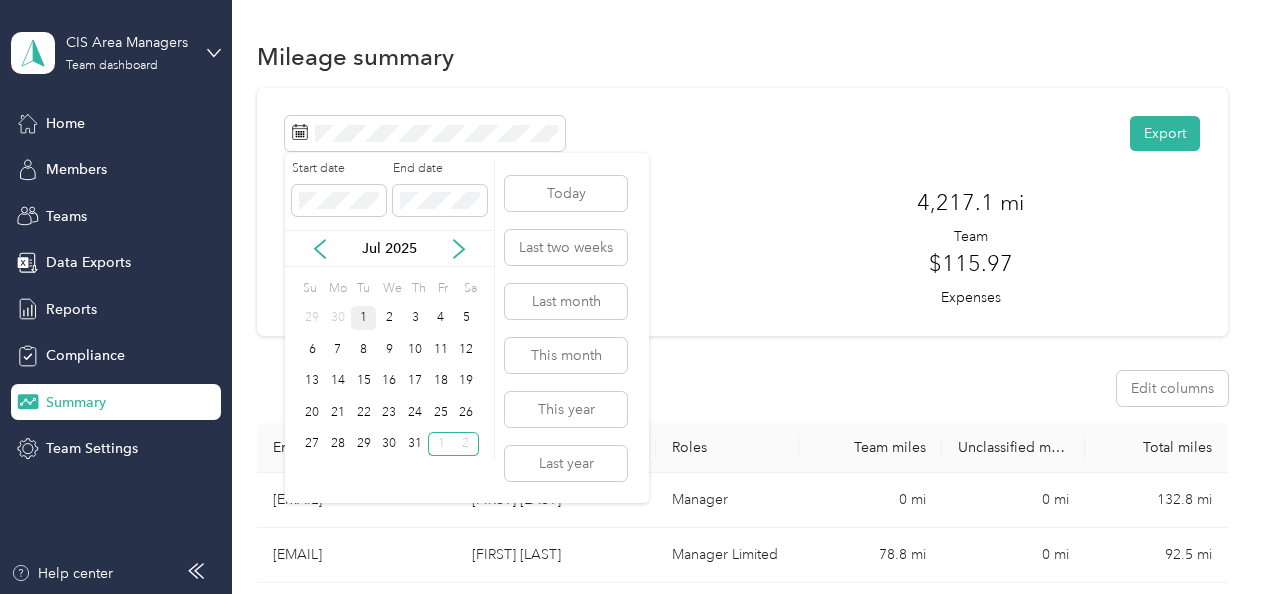 click on "1" at bounding box center [364, 318] 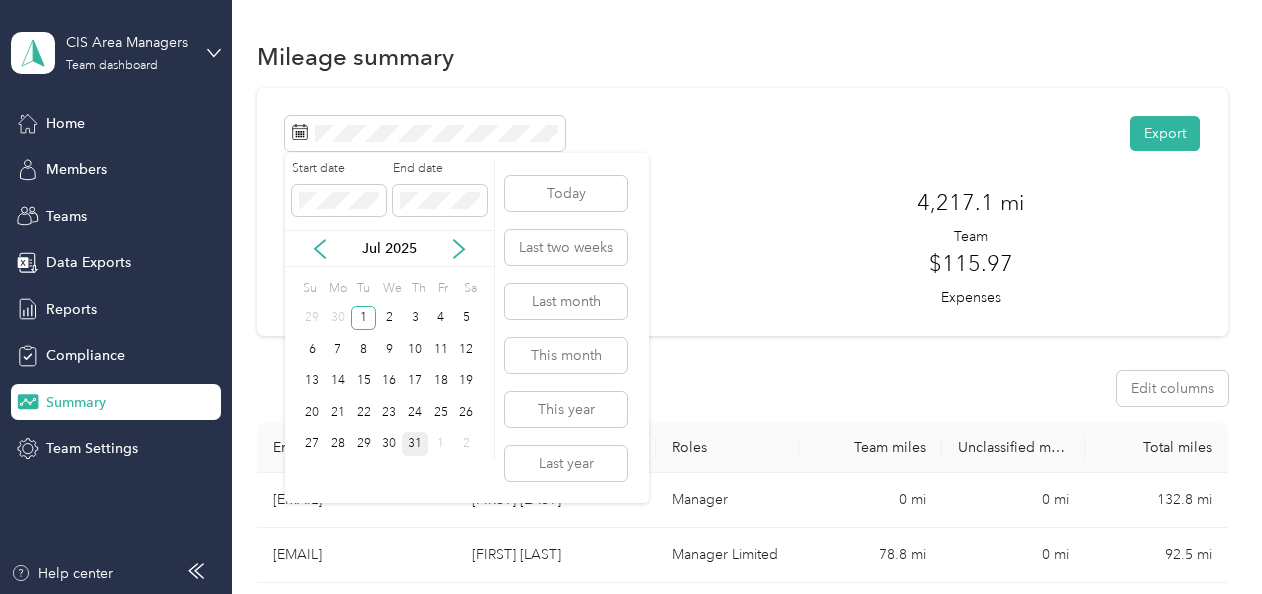click on "31" at bounding box center (415, 444) 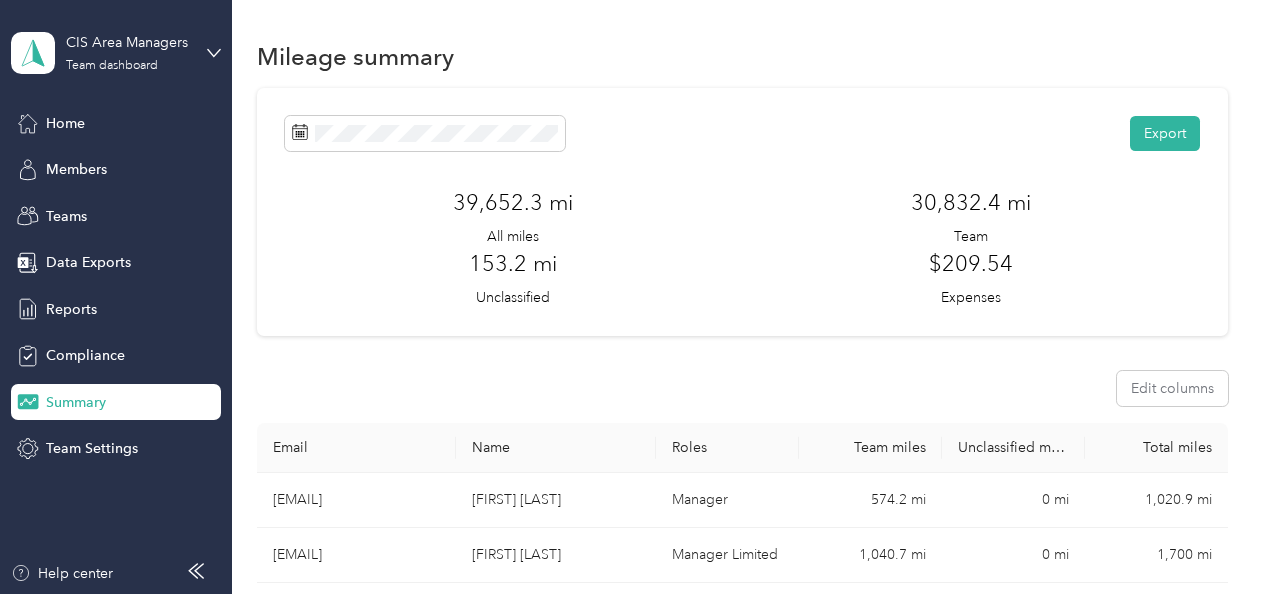 click on "$209.54 Expenses" at bounding box center [971, 277] 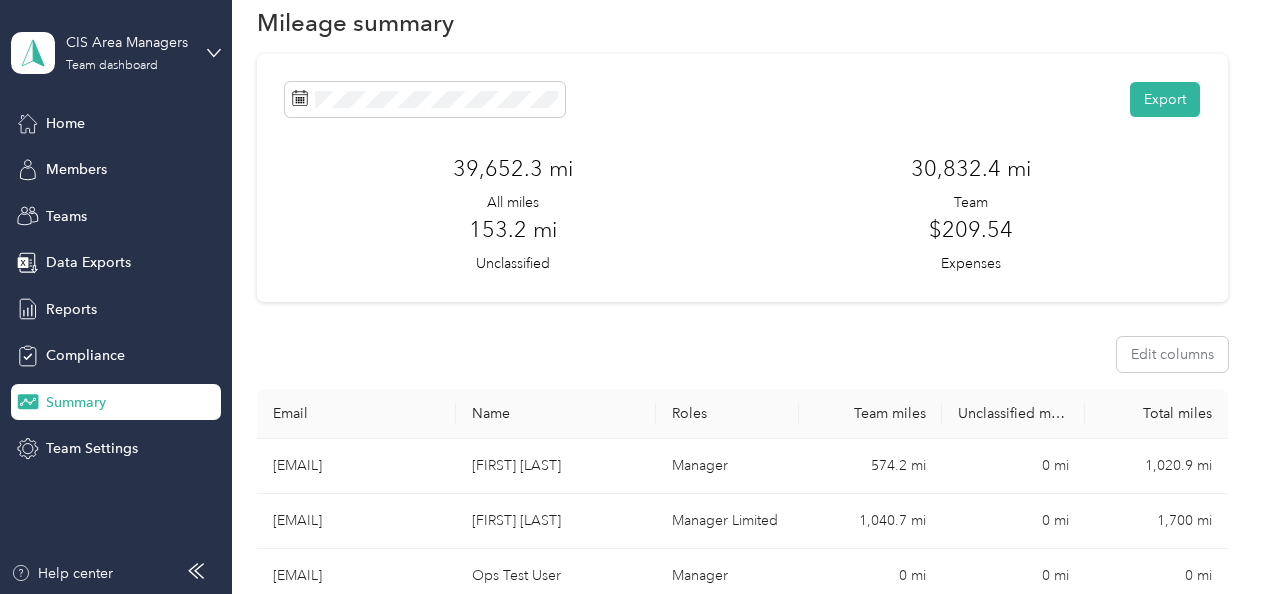scroll, scrollTop: 0, scrollLeft: 0, axis: both 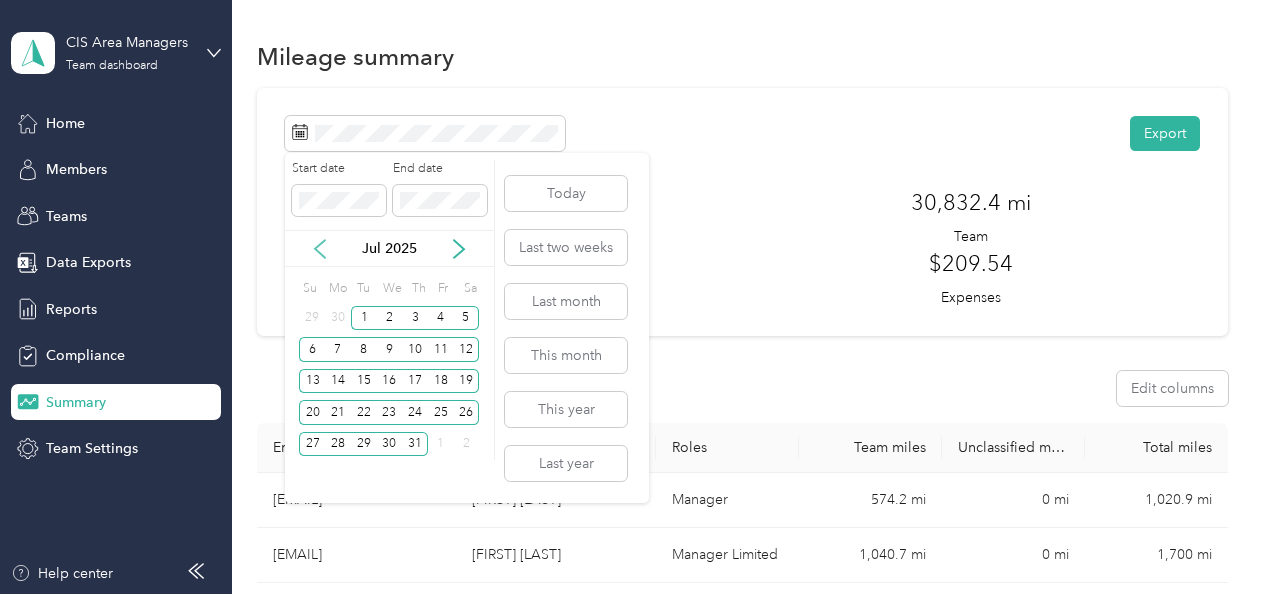 click 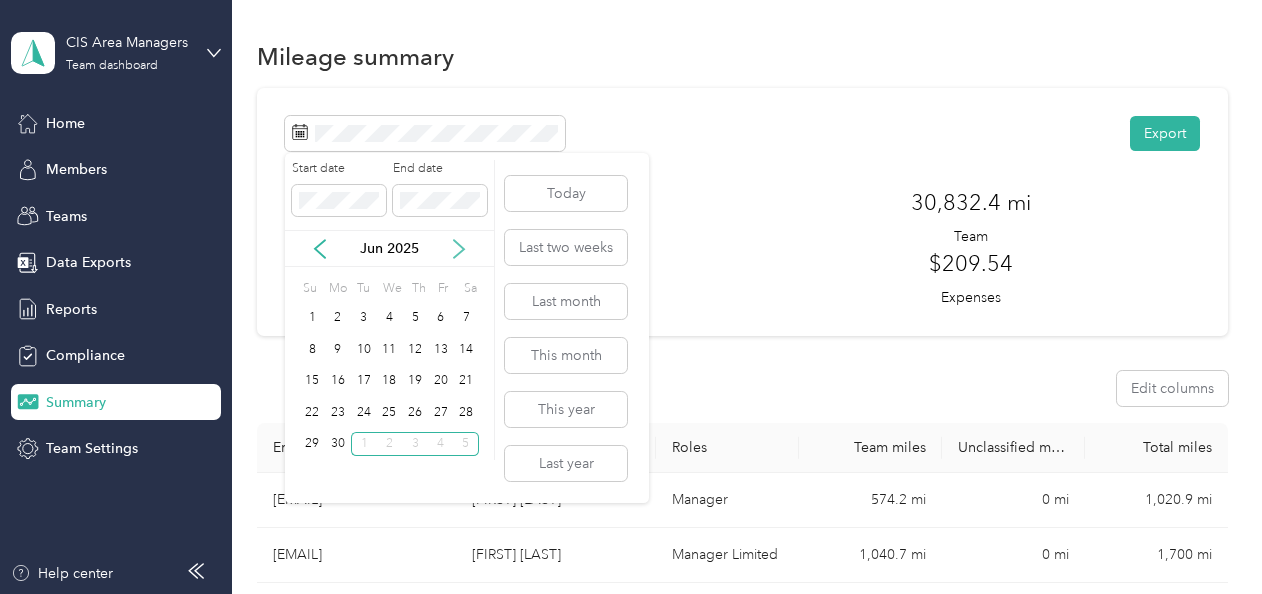 click 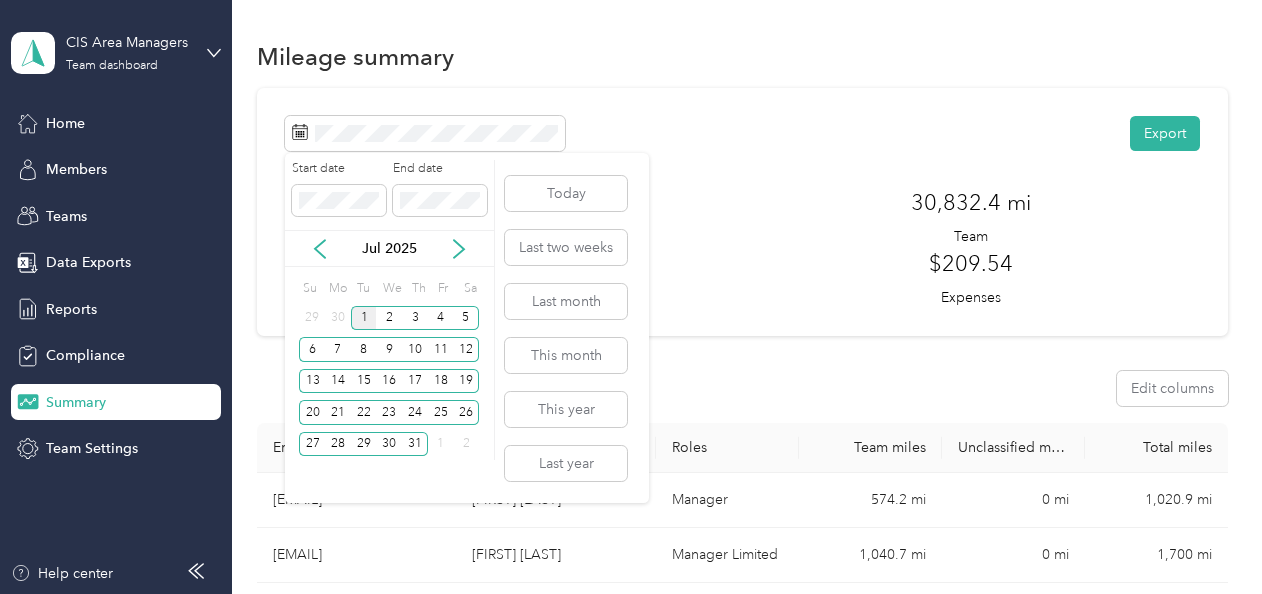 click on "1" at bounding box center (364, 318) 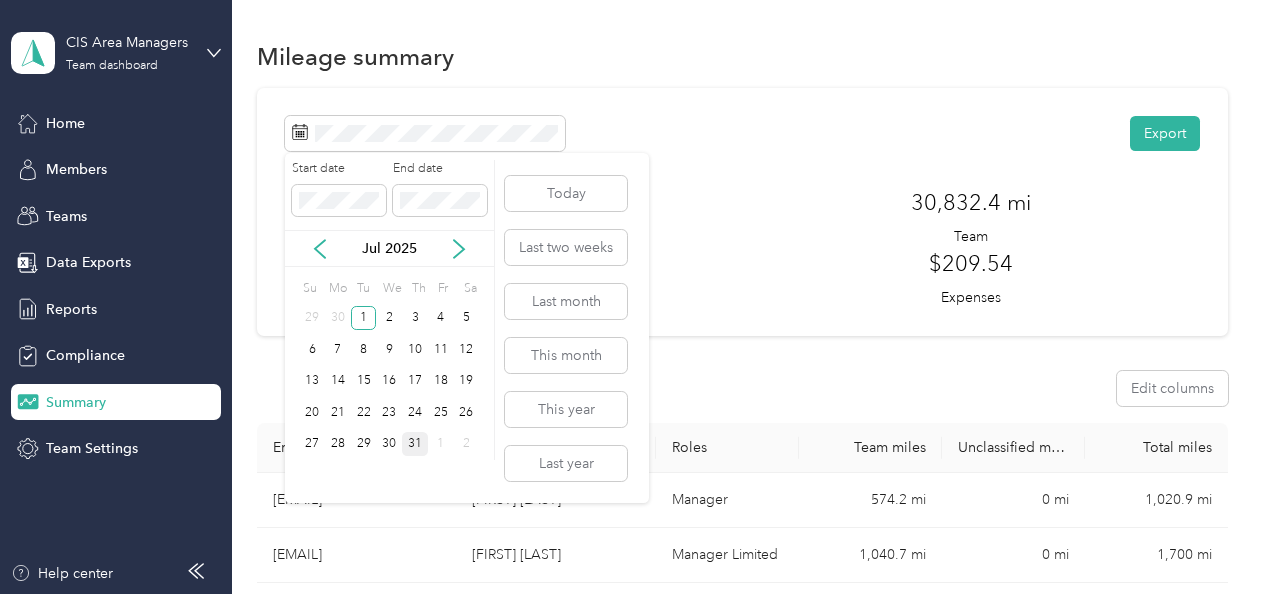 click on "31" at bounding box center (415, 444) 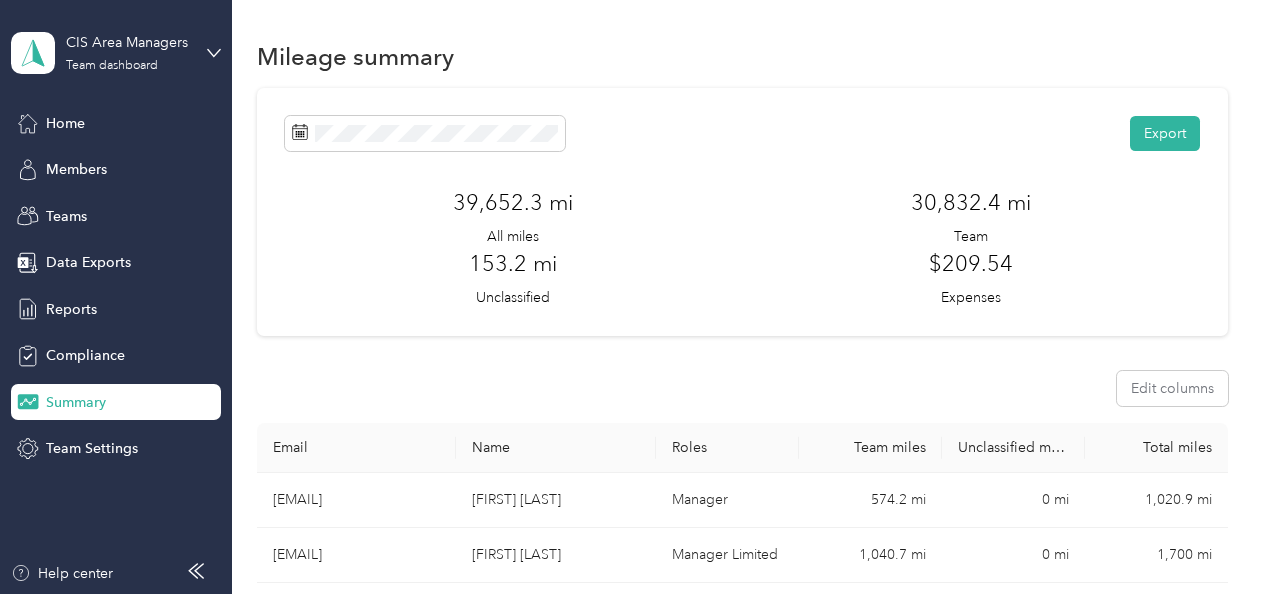 click on "153.2 mi Unclassified" at bounding box center [514, 277] 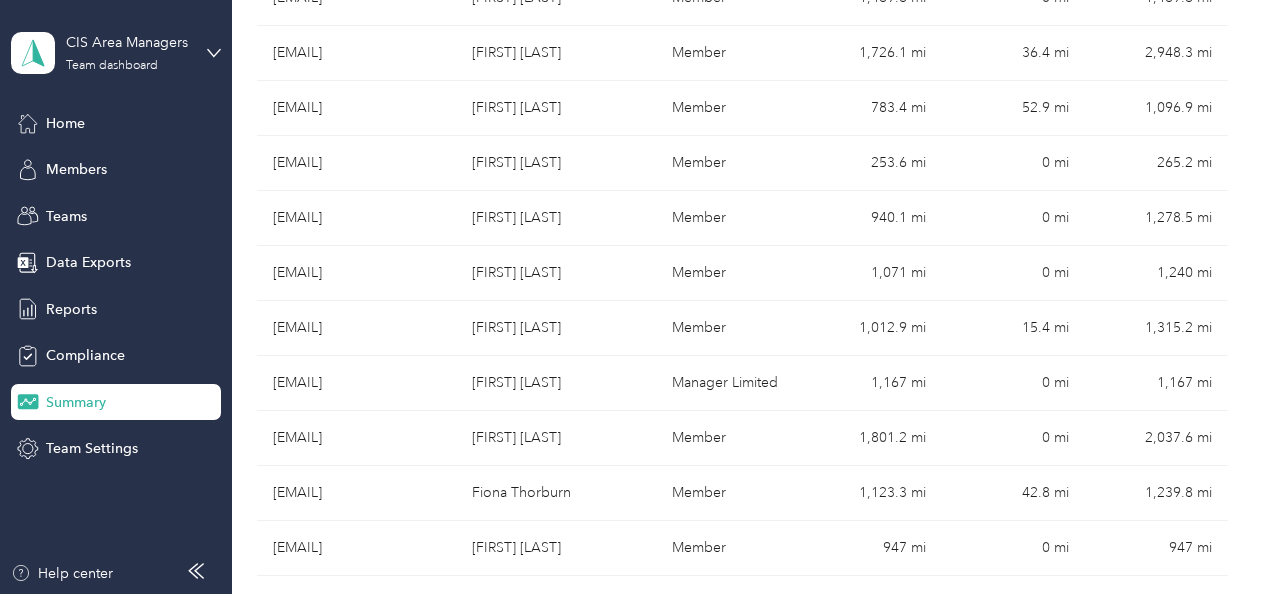 scroll, scrollTop: 1164, scrollLeft: 0, axis: vertical 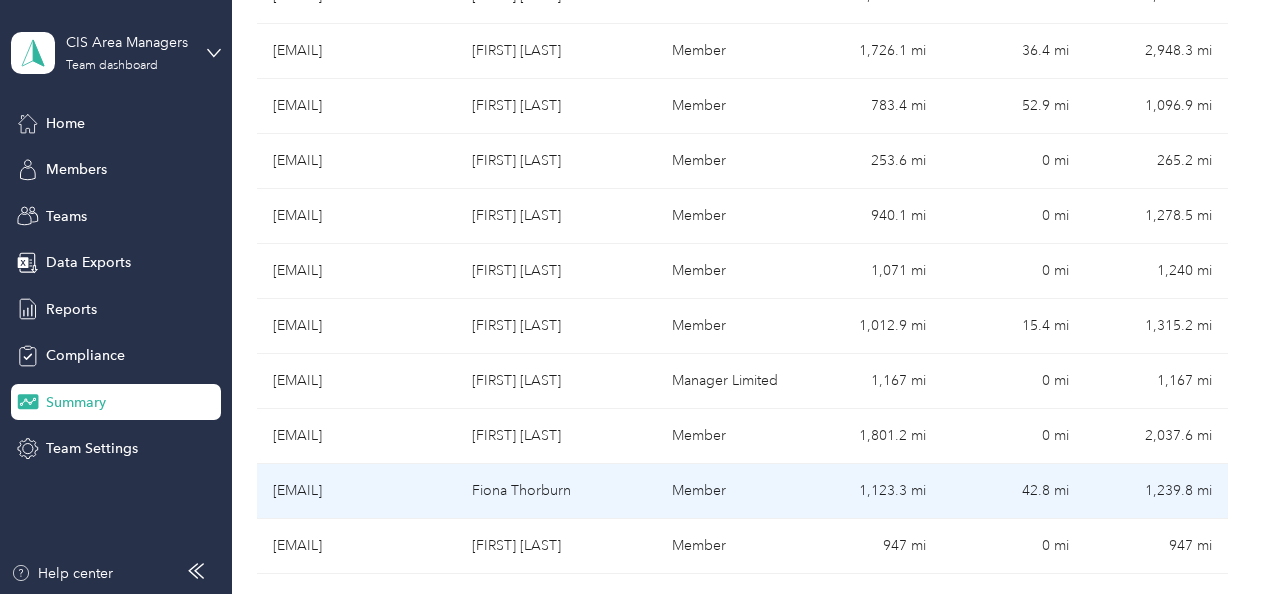 click on "[EMAIL]" at bounding box center [357, 491] 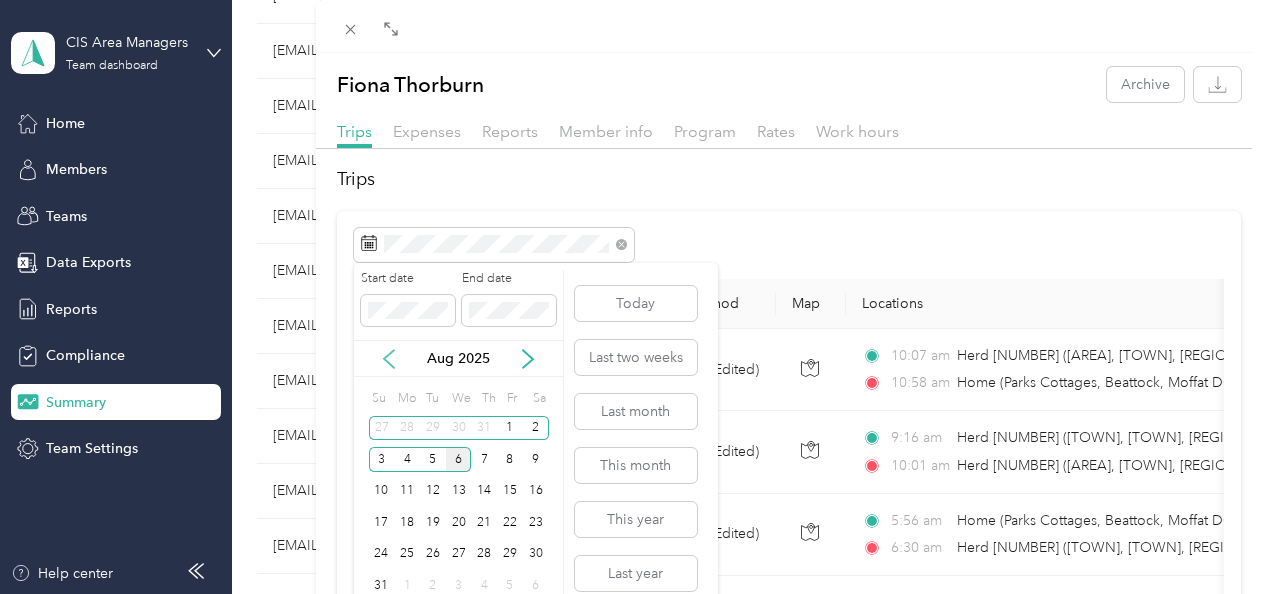 click 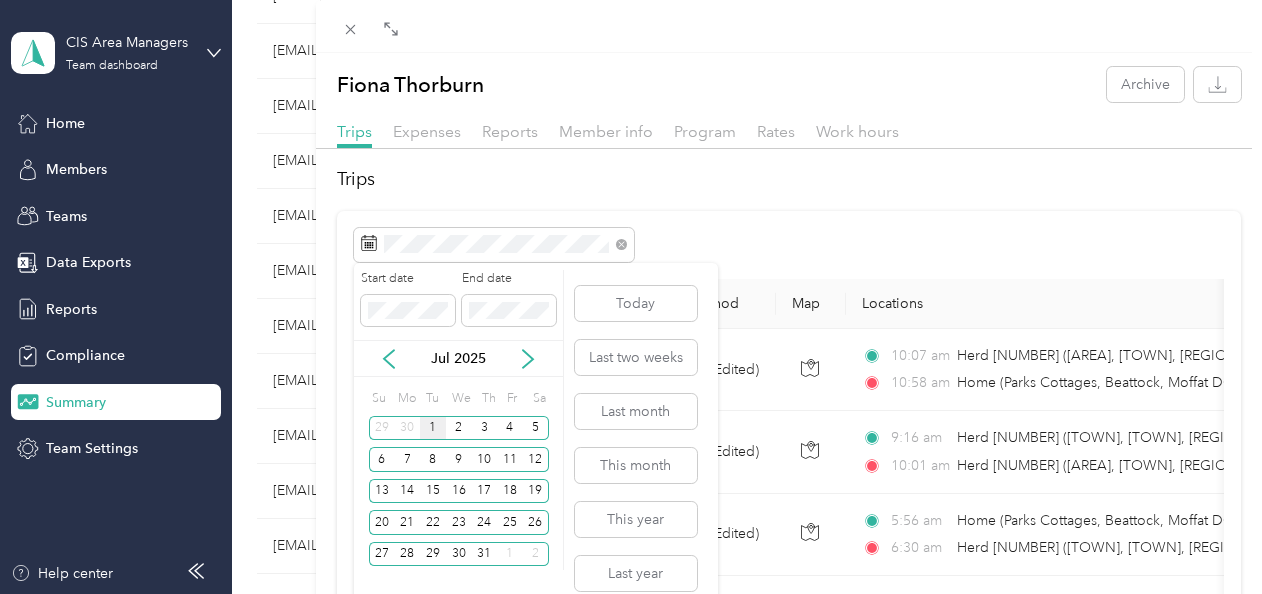click on "1" at bounding box center [433, 428] 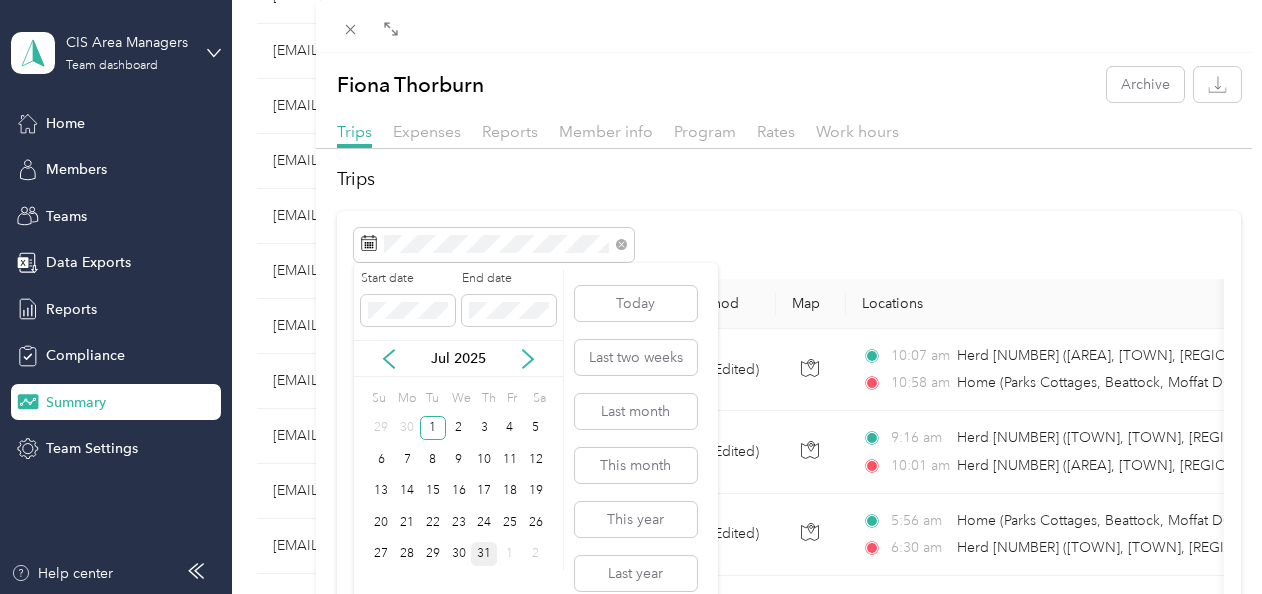 click on "31" at bounding box center (484, 554) 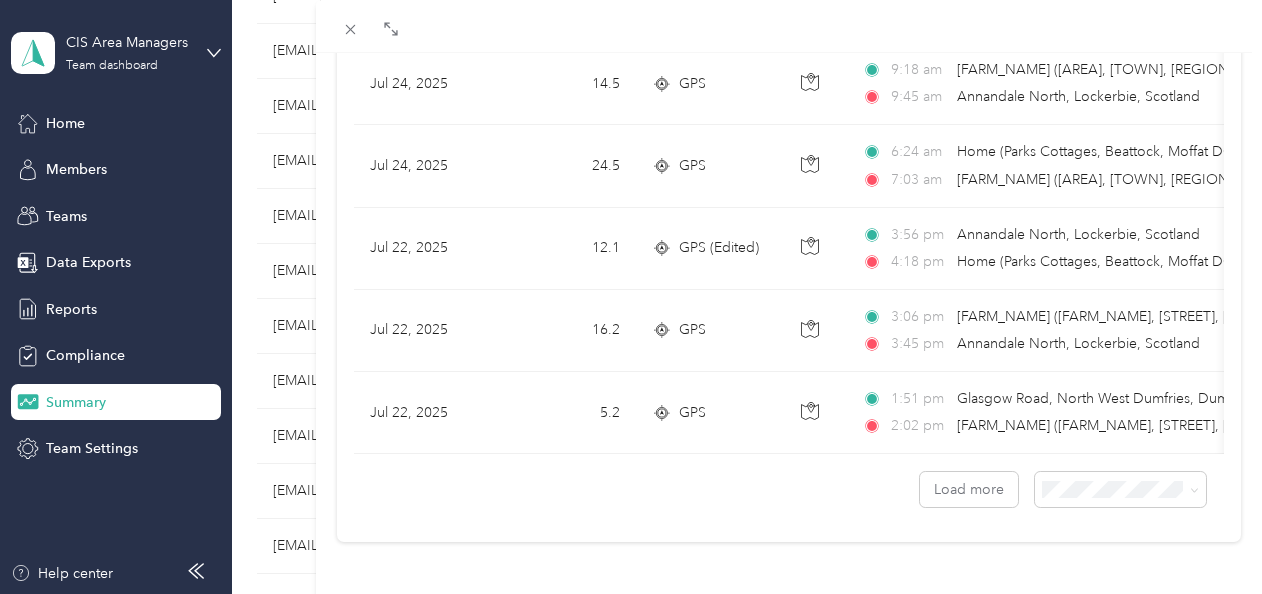 scroll, scrollTop: 1952, scrollLeft: 0, axis: vertical 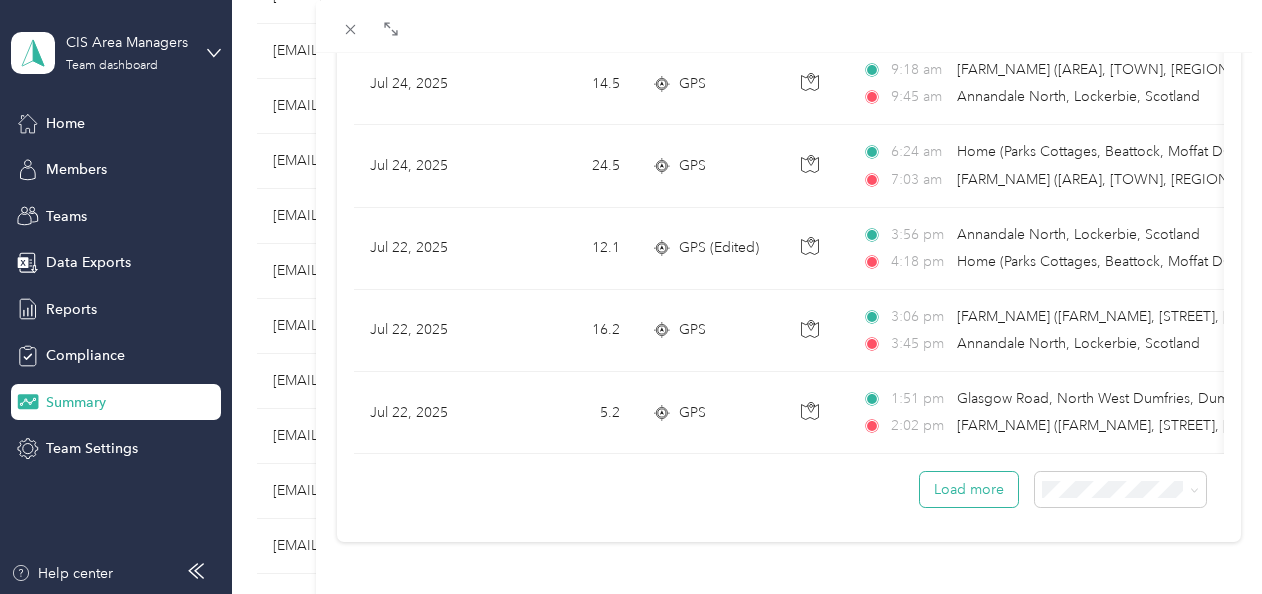 click on "Load more" at bounding box center [969, 489] 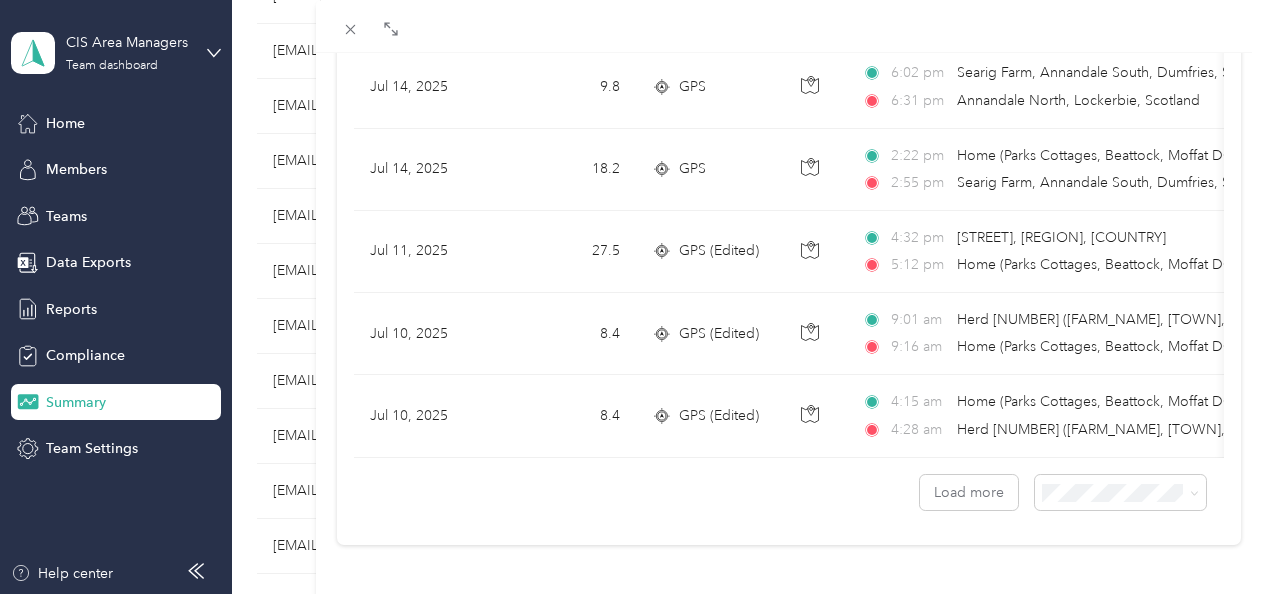scroll, scrollTop: 4000, scrollLeft: 0, axis: vertical 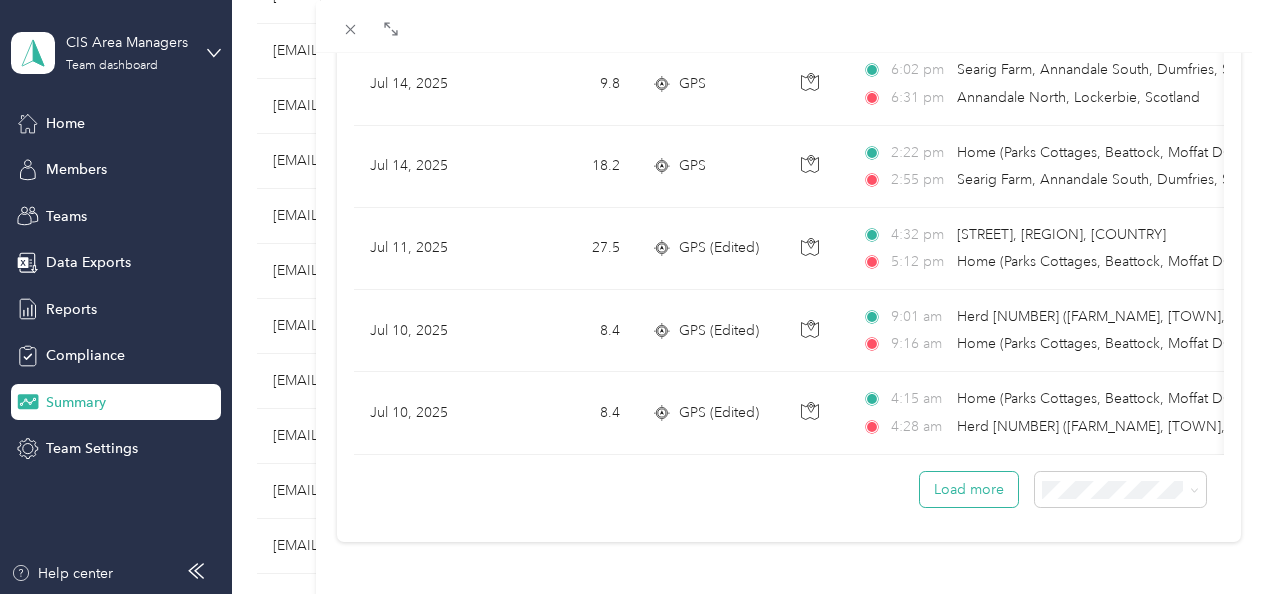 click on "Load more" at bounding box center [969, 489] 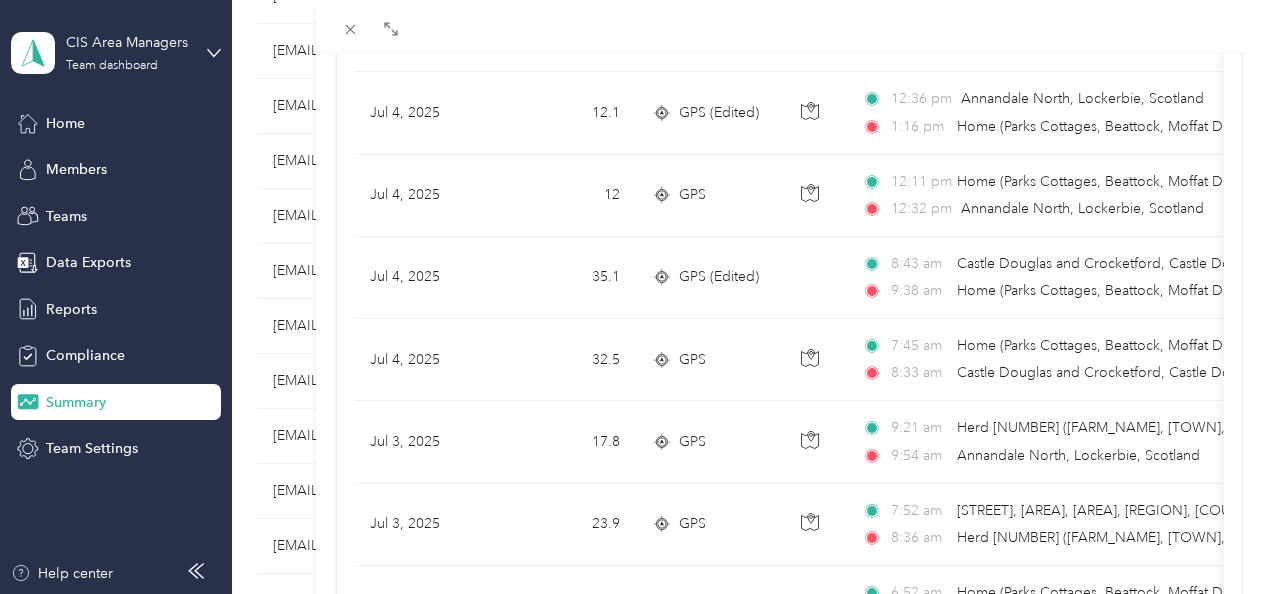 scroll, scrollTop: 6048, scrollLeft: 0, axis: vertical 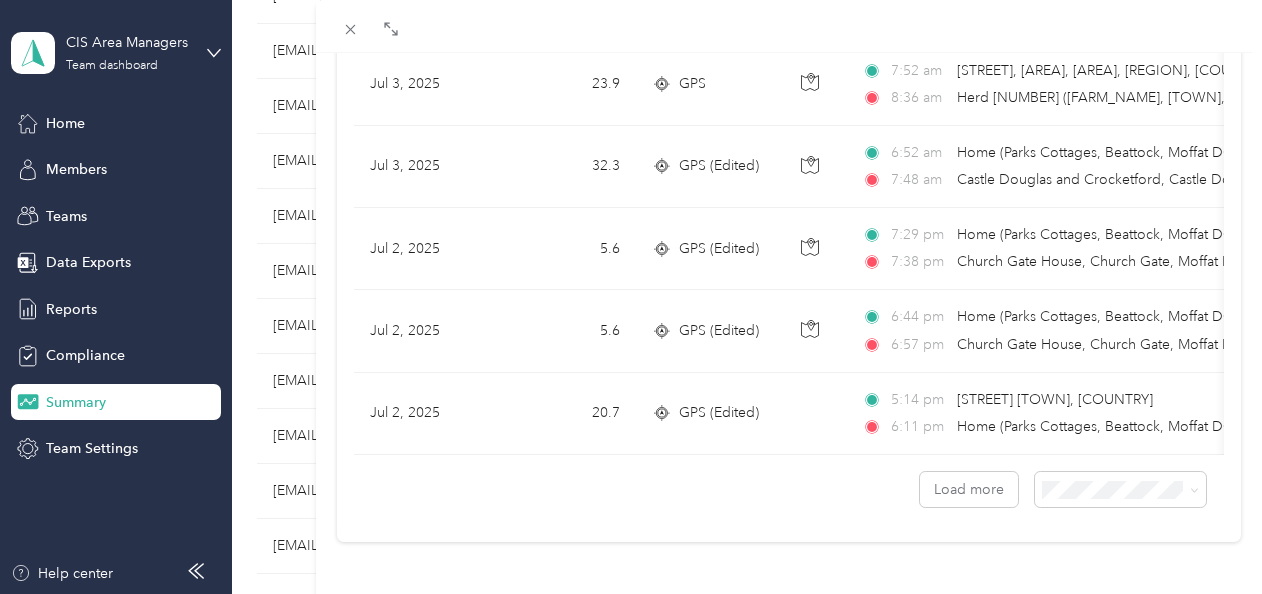 click on "Trips Date Mileage (mi) Track Method Map Locations Mileage value Purpose               [MONTH] [DAY], [YEAR] [MILEAGE] GPS (Edited) [TIME] [LOCATION], [REGION], [COUNTRY] [TIME] Home  (Parks Cottages, [TOWN], [TOWN] [POSTAL_CODE], [COUNTRY], [TOWN], [COUNTRY]) $[PRICE] Holstein Group [MONTH] [DAY], [YEAR] [MILEAGE] GPS [TIME] Home  (Parks Cottages, [TOWN], [TOWN] [POSTAL_CODE], [COUNTRY], [TOWN], [COUNTRY]) [TIME] [LOCATION], [REGION], [COUNTRY] $[PRICE] Holstein Group [MONTH] [DAY], [YEAR] [MILEAGE] GPS (Edited) [TIME] [LOCATION], [REGION], [COUNTRY] [TIME] Home  (Parks Cottages, [TOWN], [TOWN] [POSTAL_CODE], [COUNTRY], [TOWN], [COUNTRY]) $[PRICE] Holstein Group [MONTH] [DAY], [YEAR] [MILEAGE] GPS [TIME] Home  (Parks Cottages, [TOWN], [TOWN] [POSTAL_CODE], [COUNTRY], [TOWN], [COUNTRY]) [TIME] [LOCATION], [REGION], [COUNTRY] $[PRICE] Holstein Group [MONTH] [DAY], [YEAR] [MILEAGE] GPS (Edited) [TIME] [LOCATION], [REGION], [POSTAL_CODE], [COUNTRY] [TIME] $[PRICE] Holstein Group [MONTH] [DAY], [YEAR] [MILEAGE] GPS [TIME] [TIME] $[PRICE]" at bounding box center [789, -2668] 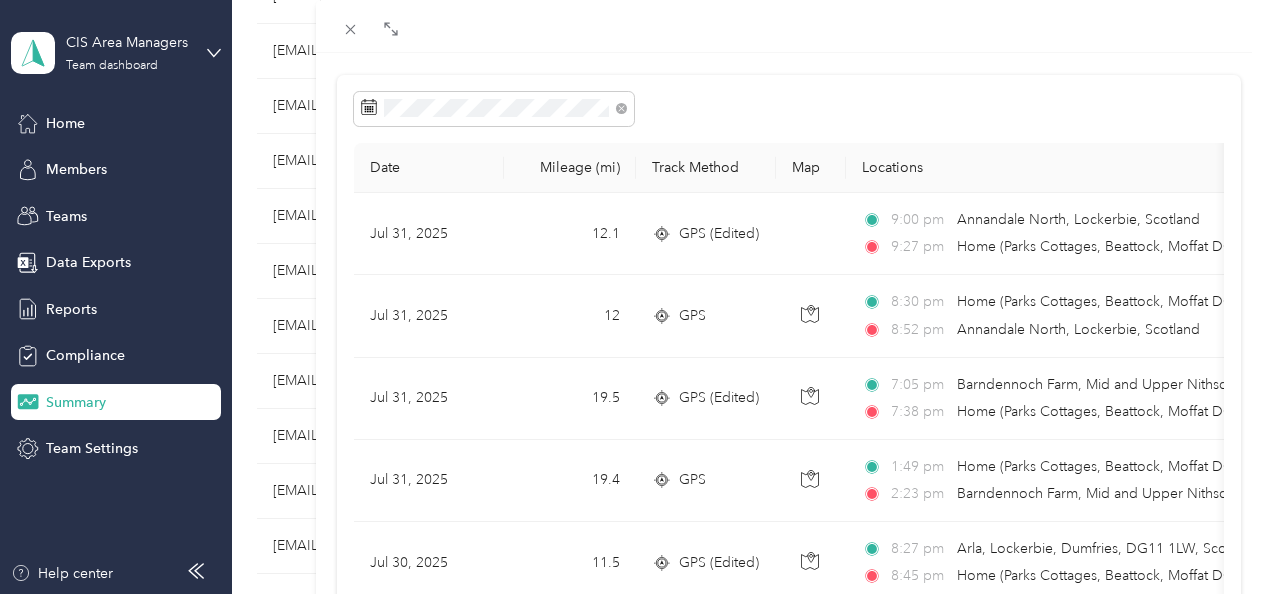 scroll, scrollTop: 0, scrollLeft: 0, axis: both 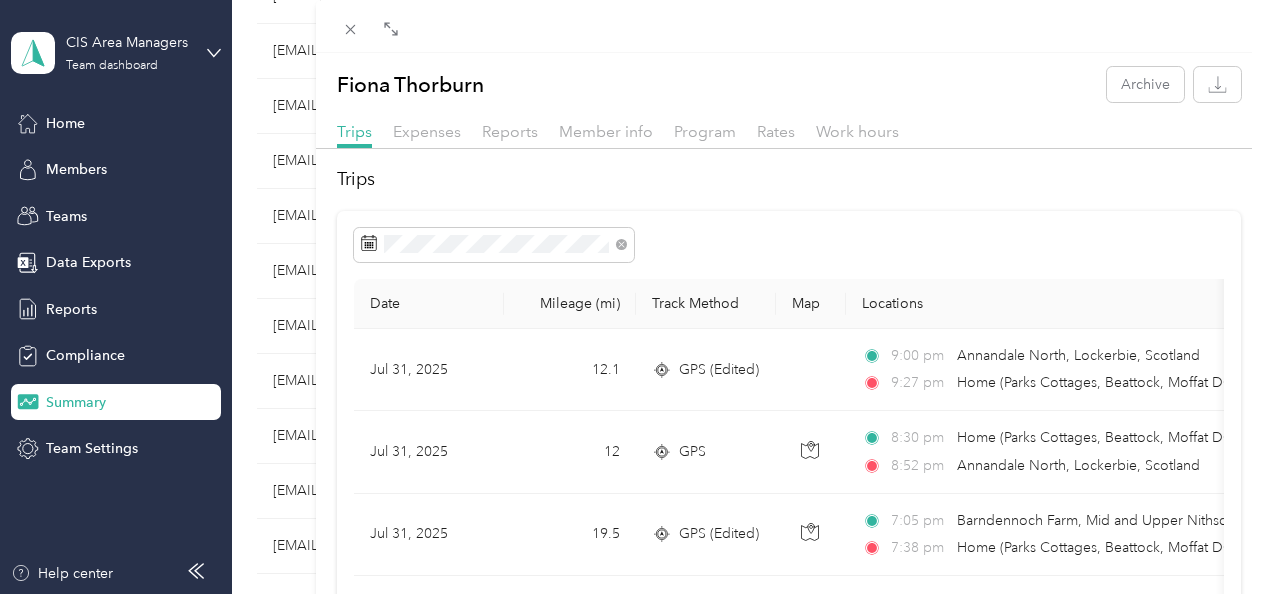 click on "Trips Date Mileage (mi) Track Method Map Locations Mileage value Purpose               [MONTH] [DAY], [YEAR] [MILEAGE] GPS (Edited) [TIME] [LOCATION], [REGION], [COUNTRY] [TIME] Home  (Parks Cottages, [TOWN], [TOWN] [POSTAL_CODE], [COUNTRY], [TOWN], [COUNTRY]) $[PRICE] Holstein Group [MONTH] [DAY], [YEAR] [MILEAGE] GPS [TIME] Home  (Parks Cottages, [TOWN], [TOWN] [POSTAL_CODE], [COUNTRY], [TOWN], [COUNTRY]) [TIME] [LOCATION], [REGION], [COUNTRY] $[PRICE] Holstein Group [MONTH] [DAY], [YEAR] [MILEAGE] GPS (Edited) [TIME] [LOCATION], [REGION], [COUNTRY] [TIME] Home  (Parks Cottages, [TOWN], [TOWN] [POSTAL_CODE], [COUNTRY], [TOWN], [COUNTRY]) $[PRICE] Holstein Group [MONTH] [DAY], [YEAR] [MILEAGE] GPS [TIME] Home  (Parks Cottages, [TOWN], [TOWN] [POSTAL_CODE], [COUNTRY], [TOWN], [COUNTRY]) [TIME] [LOCATION], [REGION], [COUNTRY] $[PRICE] Holstein Group [MONTH] [DAY], [YEAR] [MILEAGE] GPS (Edited) [TIME] [LOCATION], [REGION], [POSTAL_CODE], [COUNTRY] [TIME] $[PRICE] Holstein Group [MONTH] [DAY], [YEAR] [MILEAGE] GPS [TIME] [TIME] $[PRICE]" at bounding box center (631, 297) 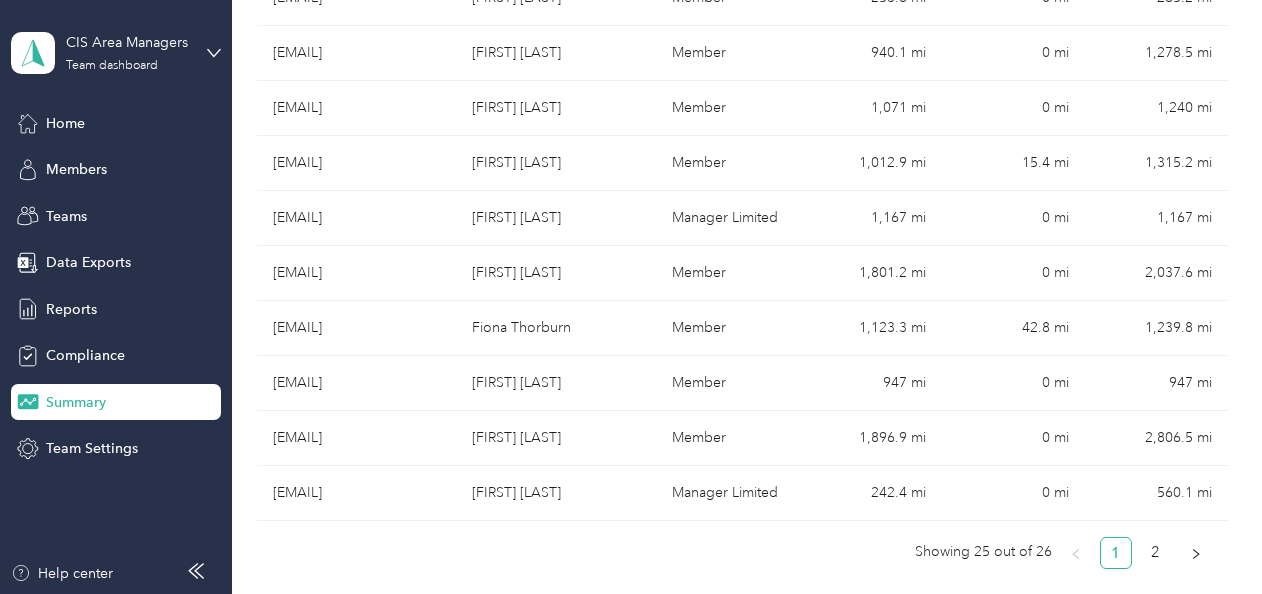scroll, scrollTop: 1335, scrollLeft: 0, axis: vertical 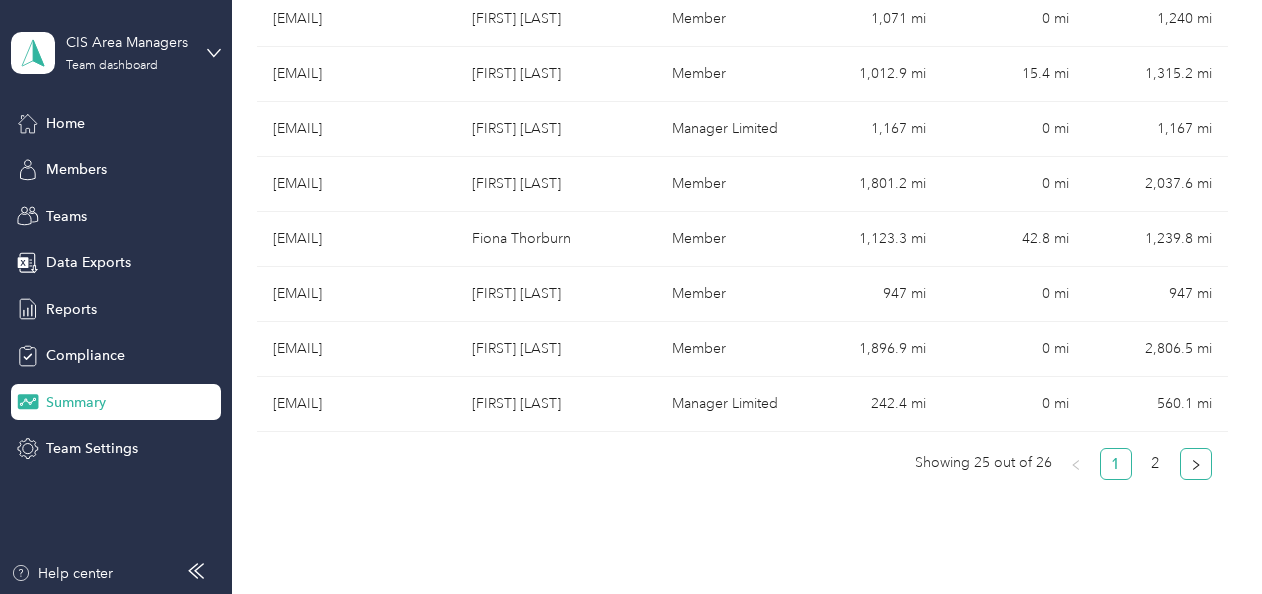click 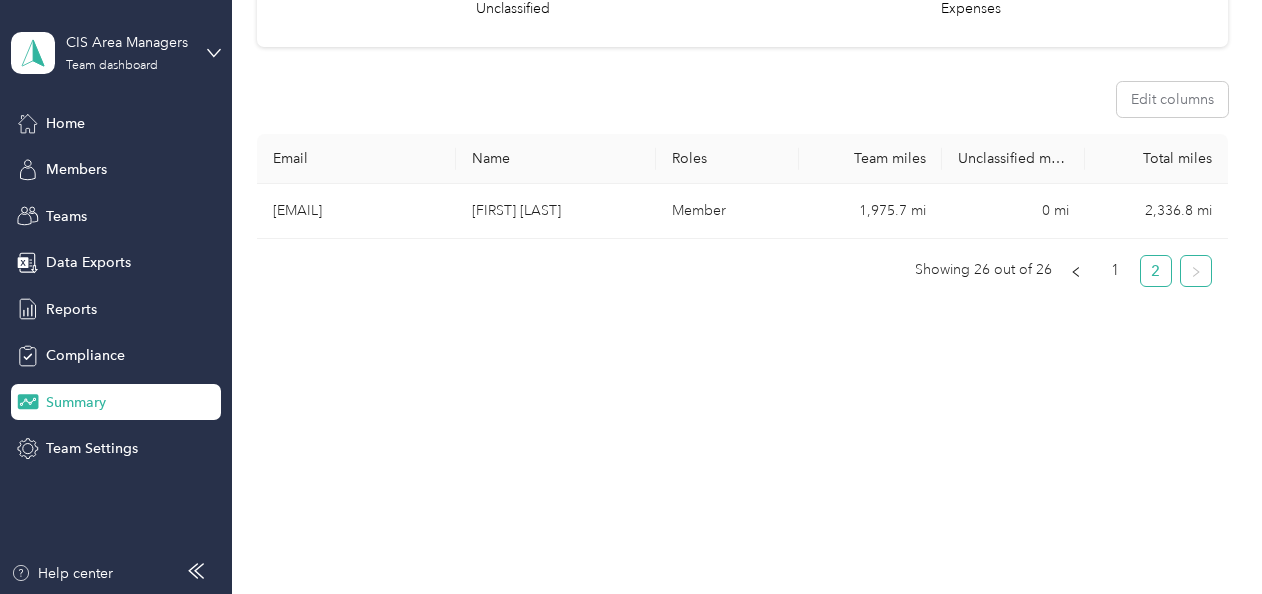 scroll, scrollTop: 288, scrollLeft: 0, axis: vertical 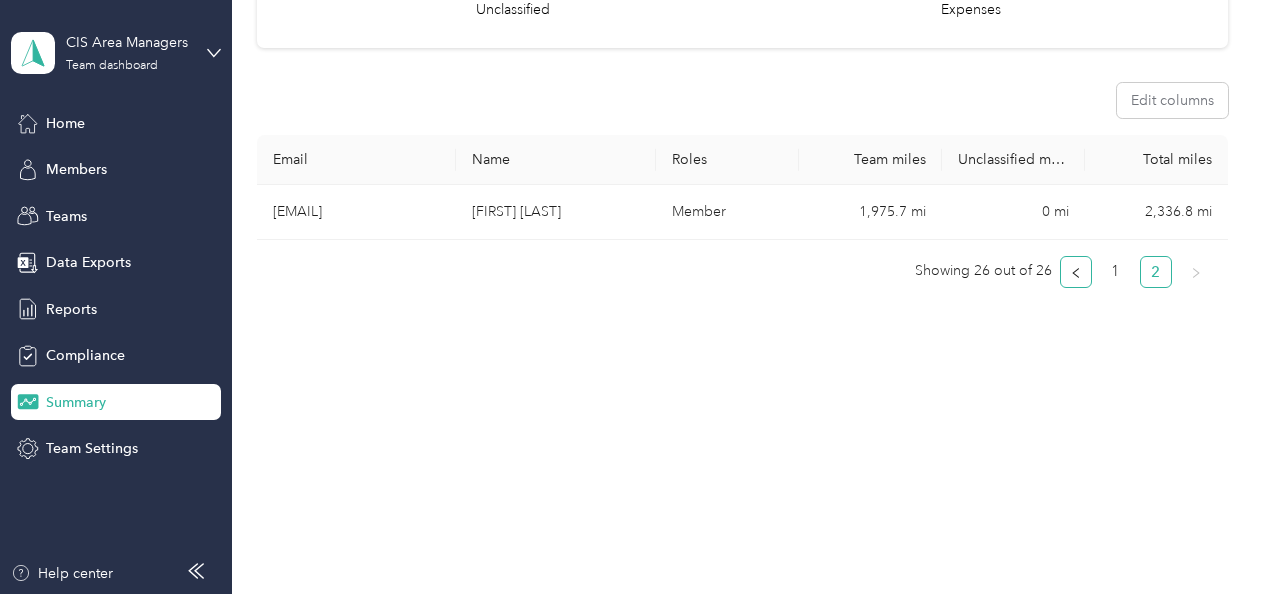 click 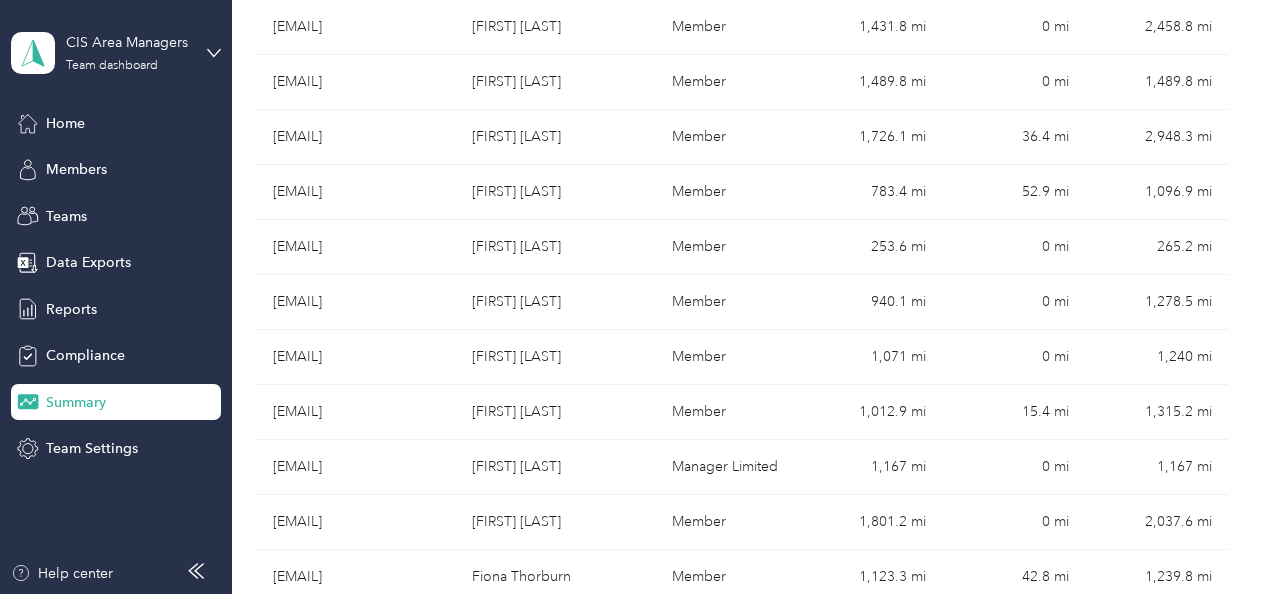scroll, scrollTop: 1086, scrollLeft: 0, axis: vertical 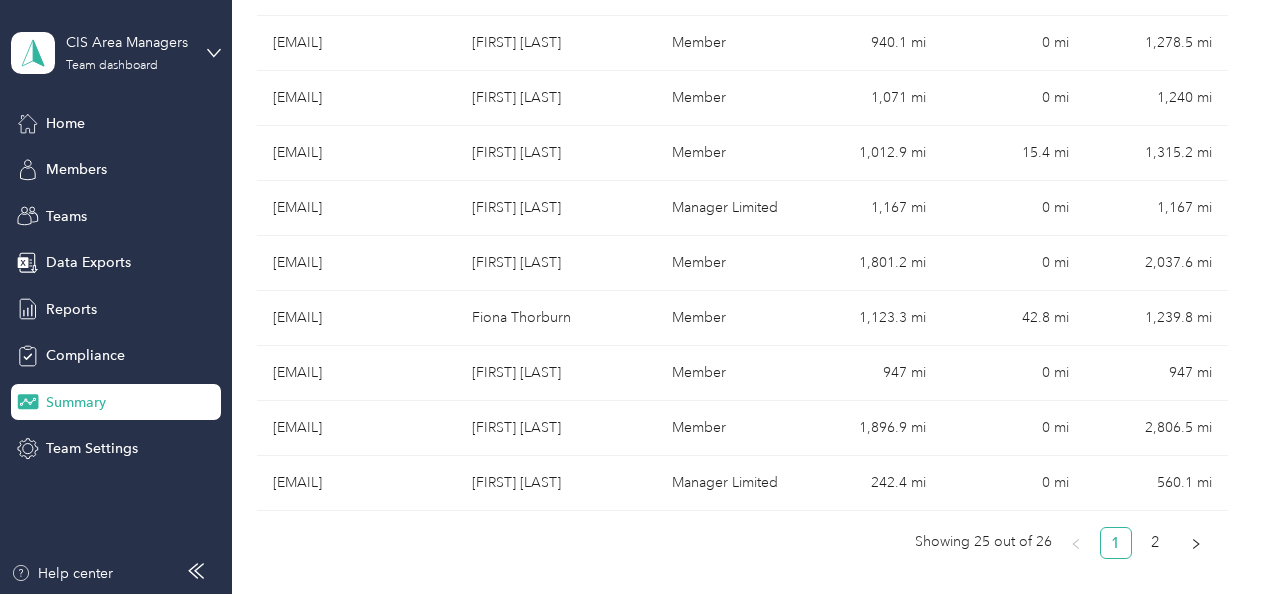 click on "Email Name Roles Team miles Unclassified miles Total miles             [EMAIL] [FIRST] [LAST] Manager [MILEAGE] mi [MILEAGE] mi [MILEAGE] mi [EMAIL] [FIRST] [LAST] Manager Limited [MILEAGE] mi [MILEAGE] mi [MILEAGE] mi [EMAIL] Ops Test User Manager [MILEAGE] mi [MILEAGE] mi [MILEAGE] mi [EMAIL] [FIRST] [LAST] Manager Limited [MILEAGE] mi [MILEAGE] mi [MILEAGE] mi [EMAIL] [FIRST] [LAST] Manager Limited [MILEAGE] mi [MILEAGE] mi [MILEAGE] mi [EMAIL] [FIRST] [LAST] Manager Limited [MILEAGE] mi [MILEAGE] mi [MILEAGE] mi [EMAIL] [FIRST] [LAST] Manager Limited [MILEAGE] mi [MILEAGE] mi [MILEAGE] mi [EMAIL] [FIRST] [LAST] Manager Limited [MILEAGE] mi [MILEAGE] mi [MILEAGE] mi [EMAIL] [FIRST] [LAST] Manager Limited [MILEAGE] mi [MILEAGE] mi [MILEAGE] mi [EMAIL] [FIRST] [LAST] Member [MILEAGE] mi [MILEAGE] mi [MILEAGE] mi [EMAIL] [FIRST] [LAST] Member [MILEAGE] mi [MILEAGE] mi [MILEAGE] mi [EMAIL] [FIRST] [LAST] Member [MILEAGE] mi [MILEAGE] mi [MILEAGE] mi [EMAIL] [FIRST] [LAST] Member [MILEAGE] mi" at bounding box center (742, -170) 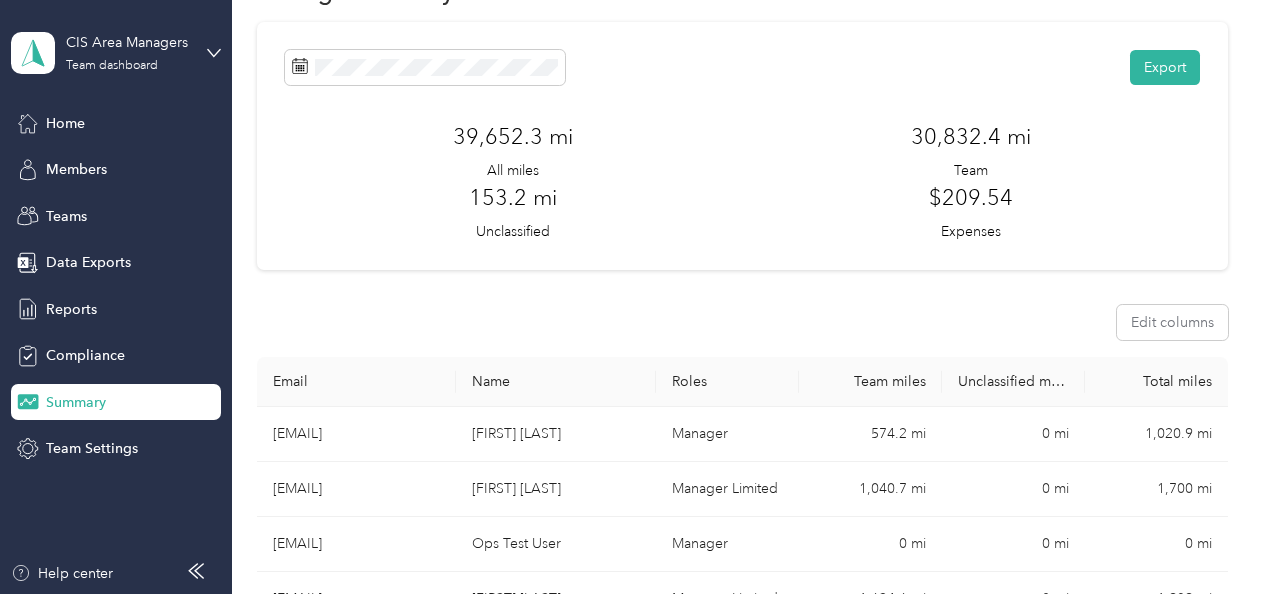scroll, scrollTop: 0, scrollLeft: 0, axis: both 